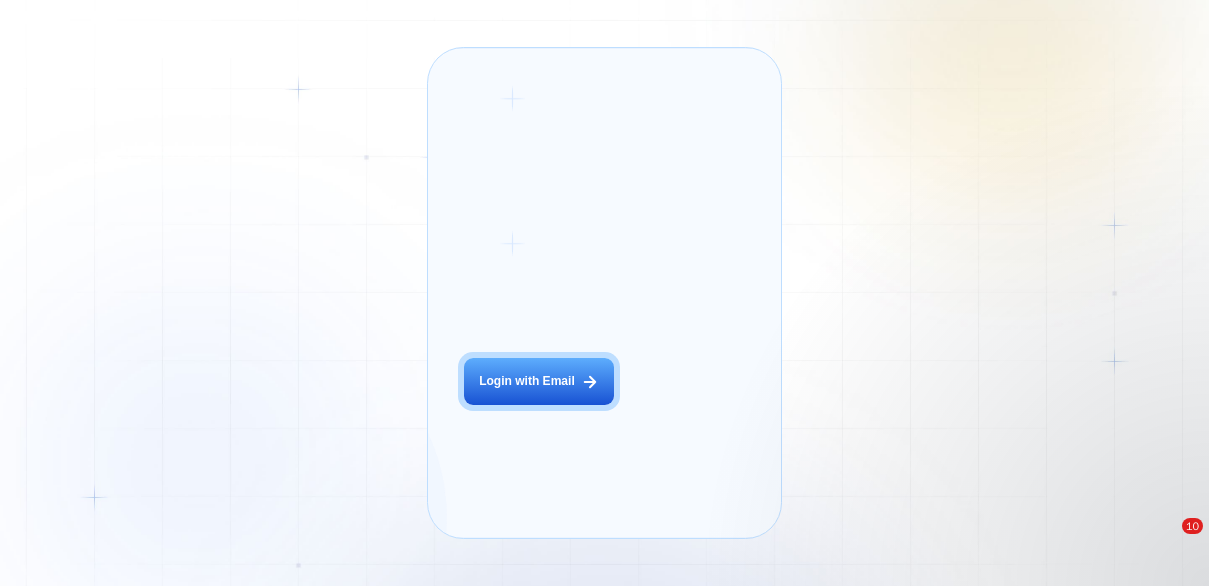 scroll, scrollTop: 0, scrollLeft: 0, axis: both 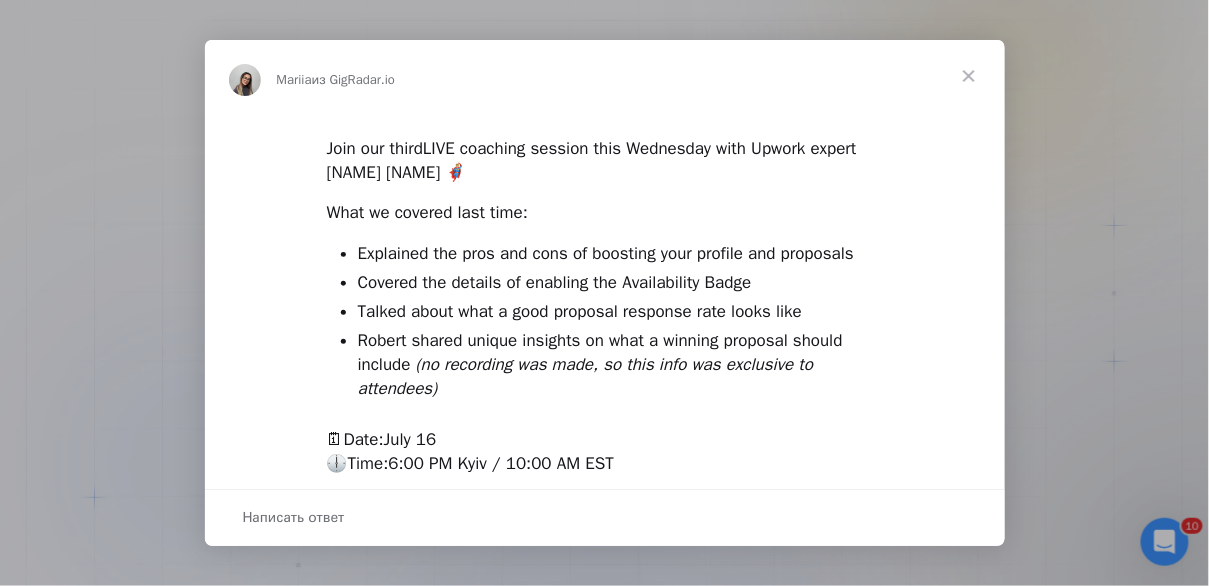click at bounding box center (969, 76) 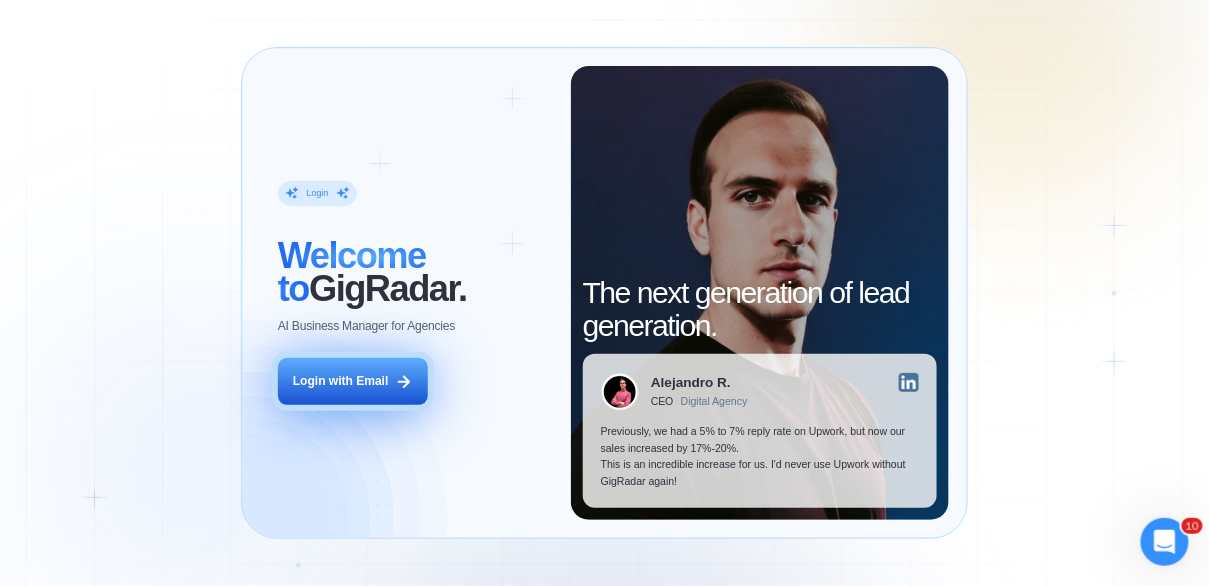 click on "Login with Email" at bounding box center (353, 381) 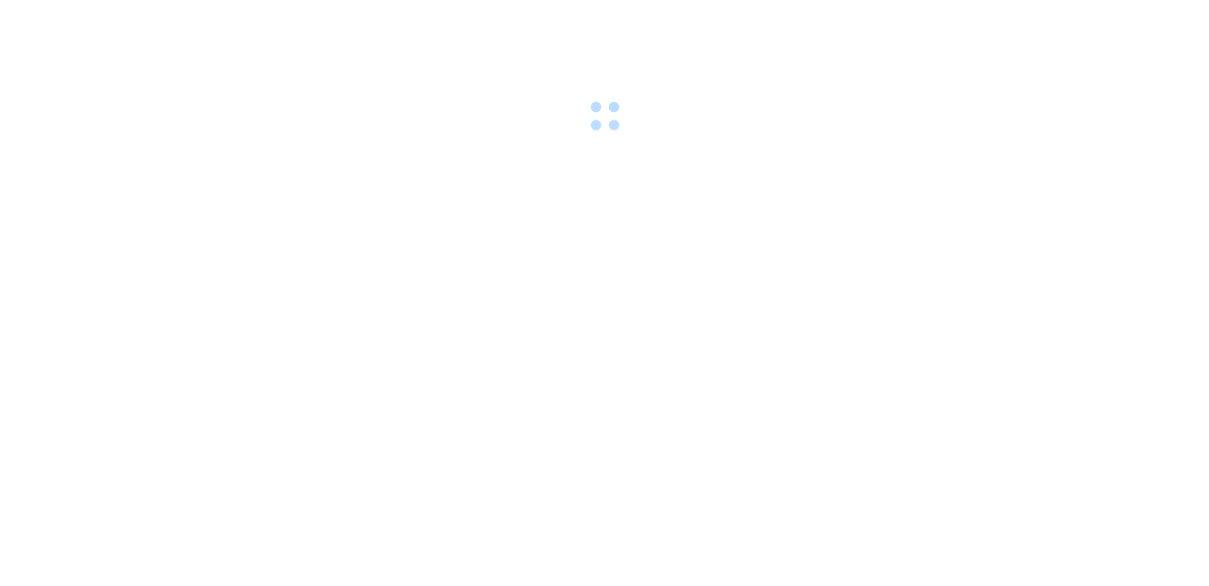 scroll, scrollTop: 0, scrollLeft: 0, axis: both 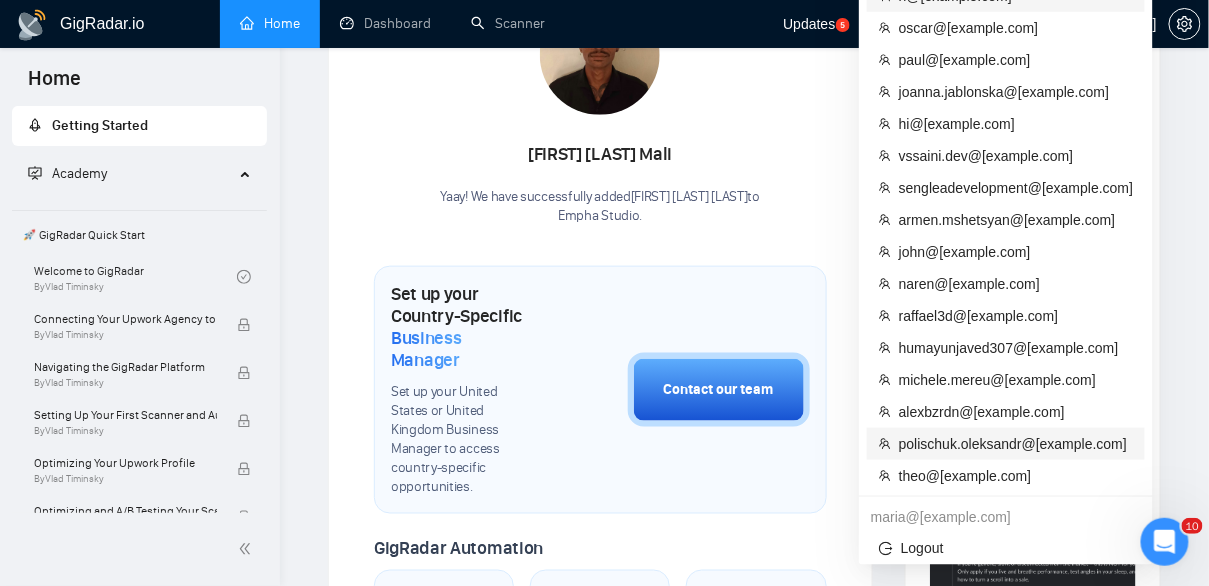 click on "polischuk.oleksandr@[example.com]" at bounding box center (1016, 444) 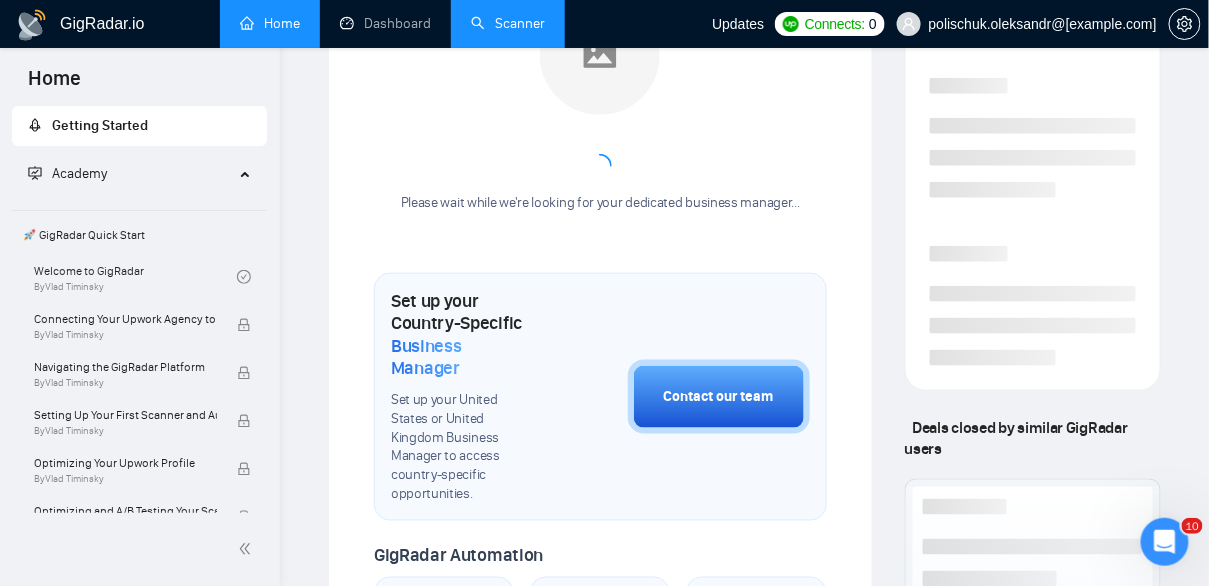 click on "Scanner" at bounding box center (508, 23) 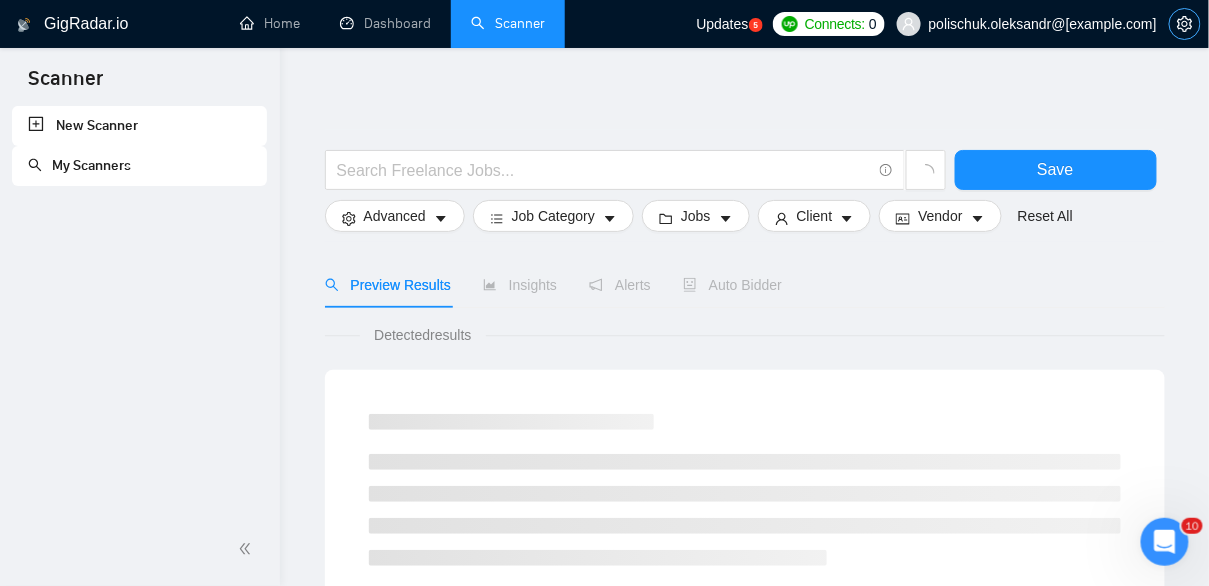 click 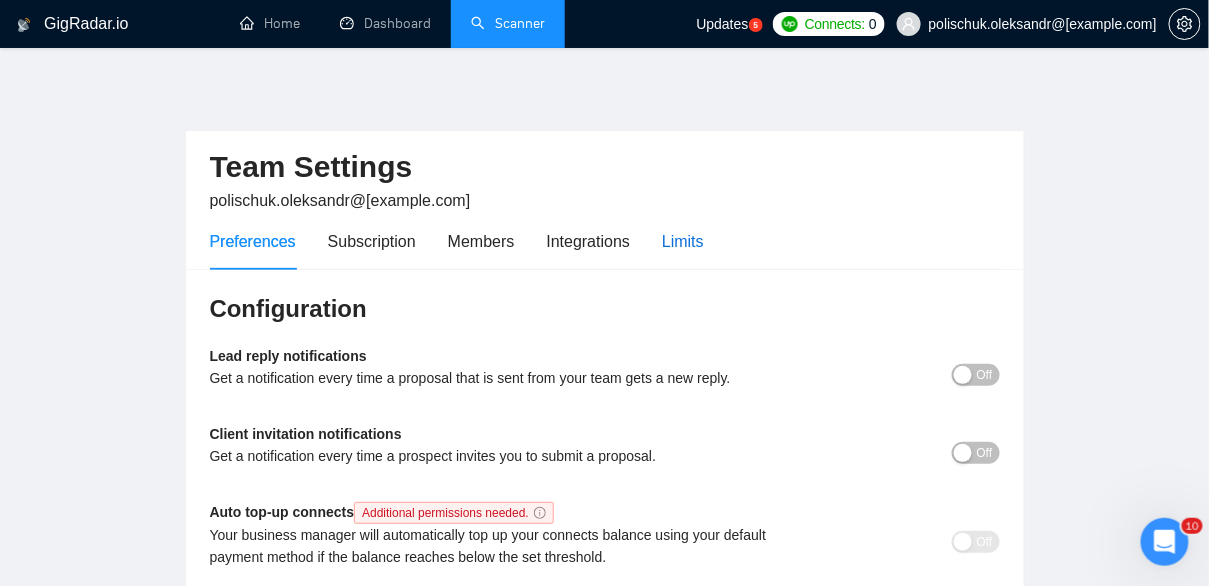 click on "Limits" at bounding box center [683, 241] 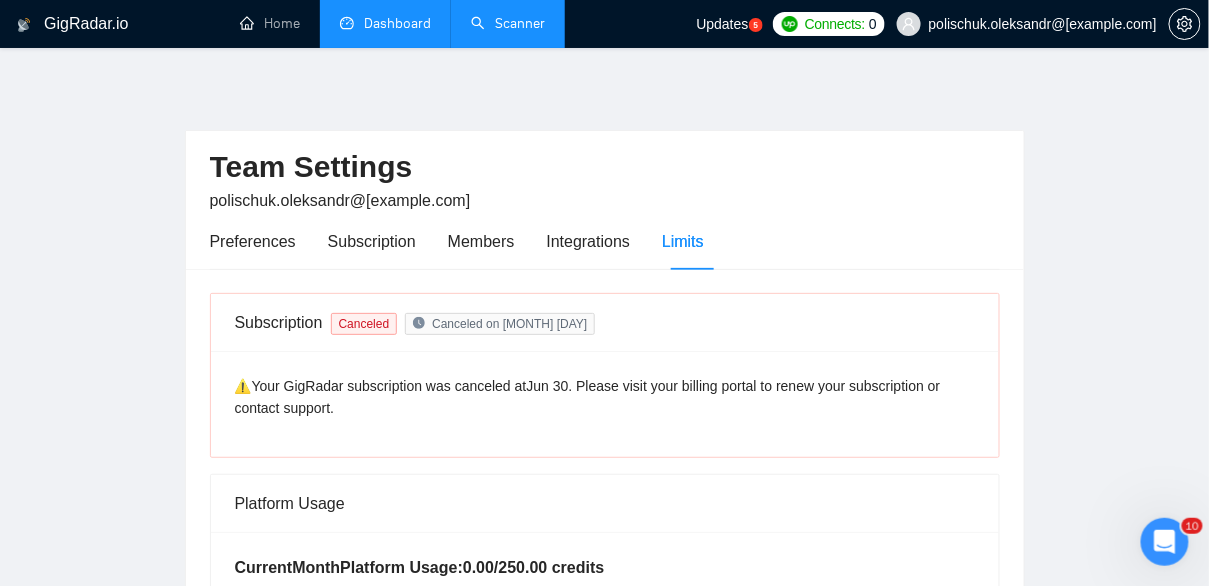 click on "Dashboard" at bounding box center [385, 23] 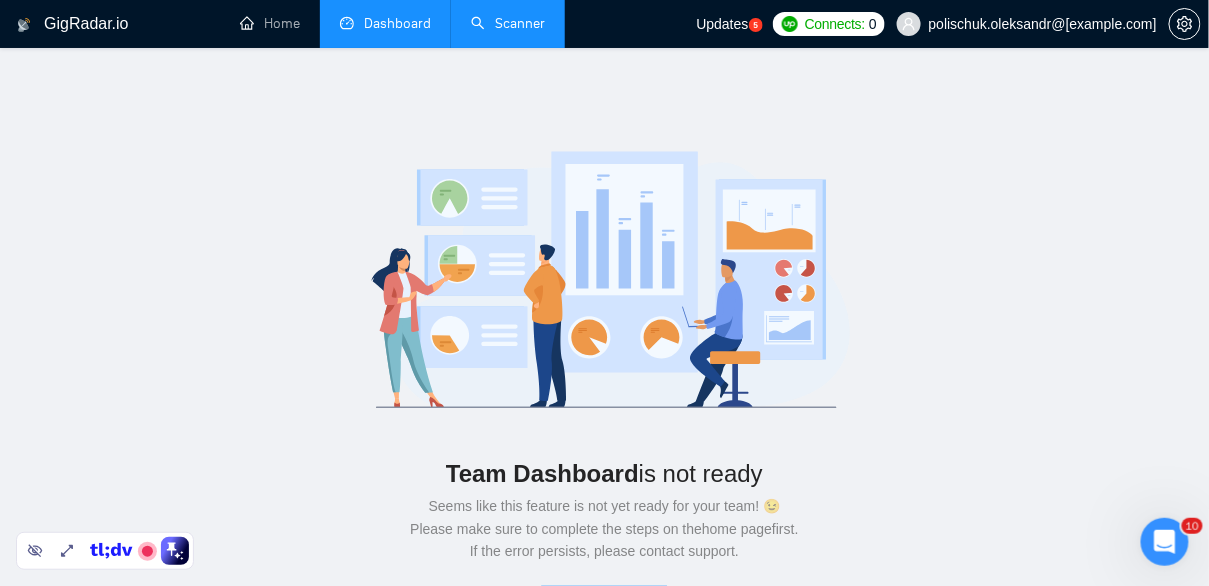 click on "Scanner" at bounding box center (508, 23) 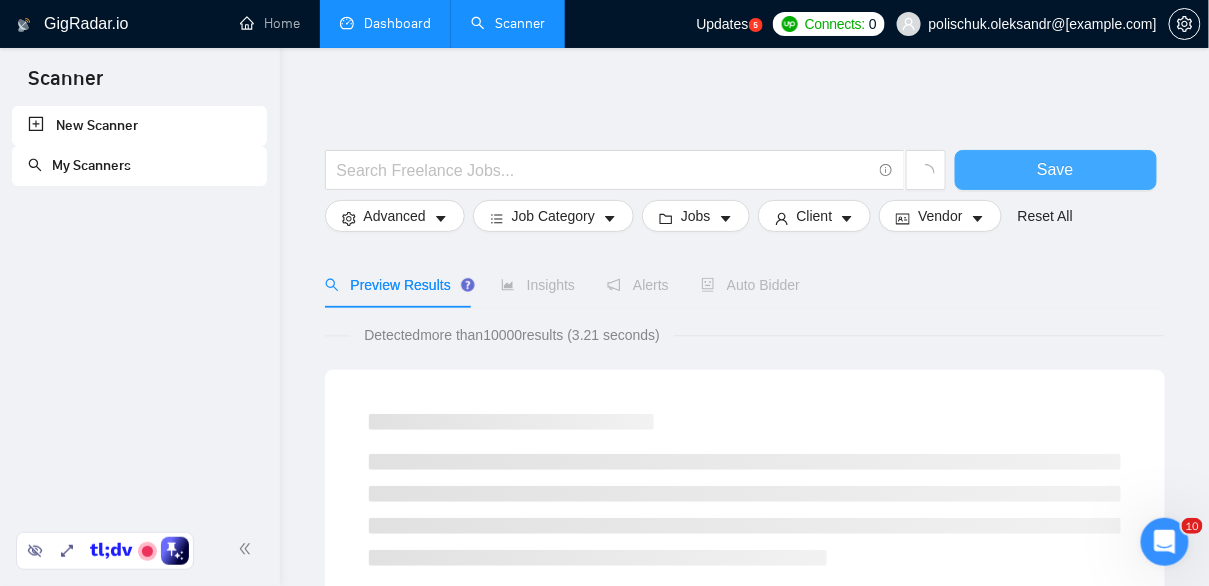 click on "Save" at bounding box center [1056, 170] 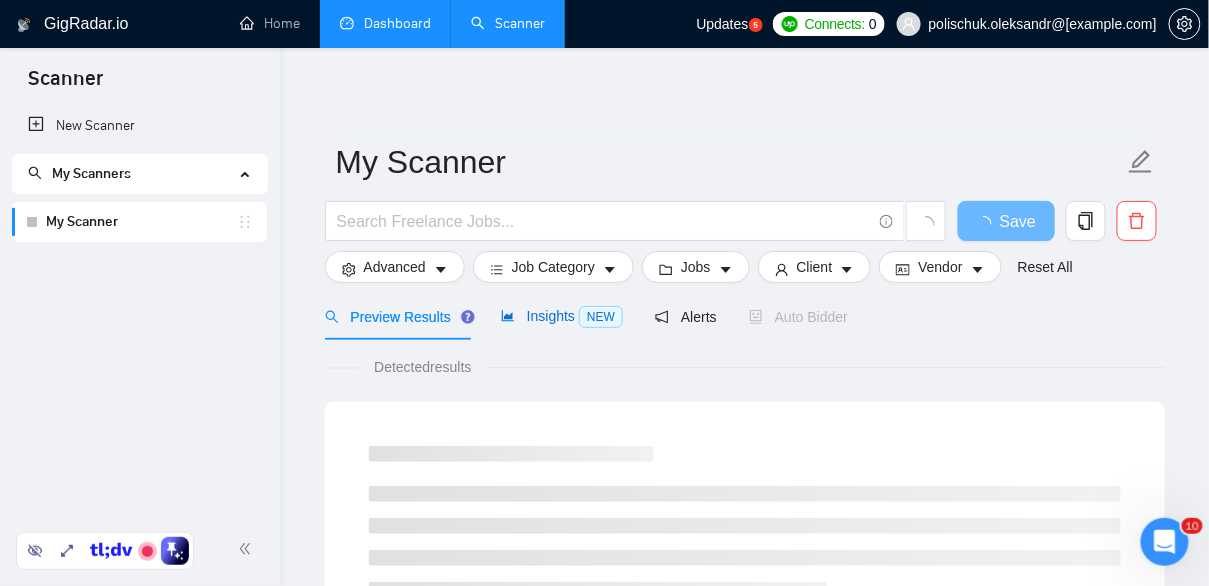 click on "Insights NEW" at bounding box center [562, 316] 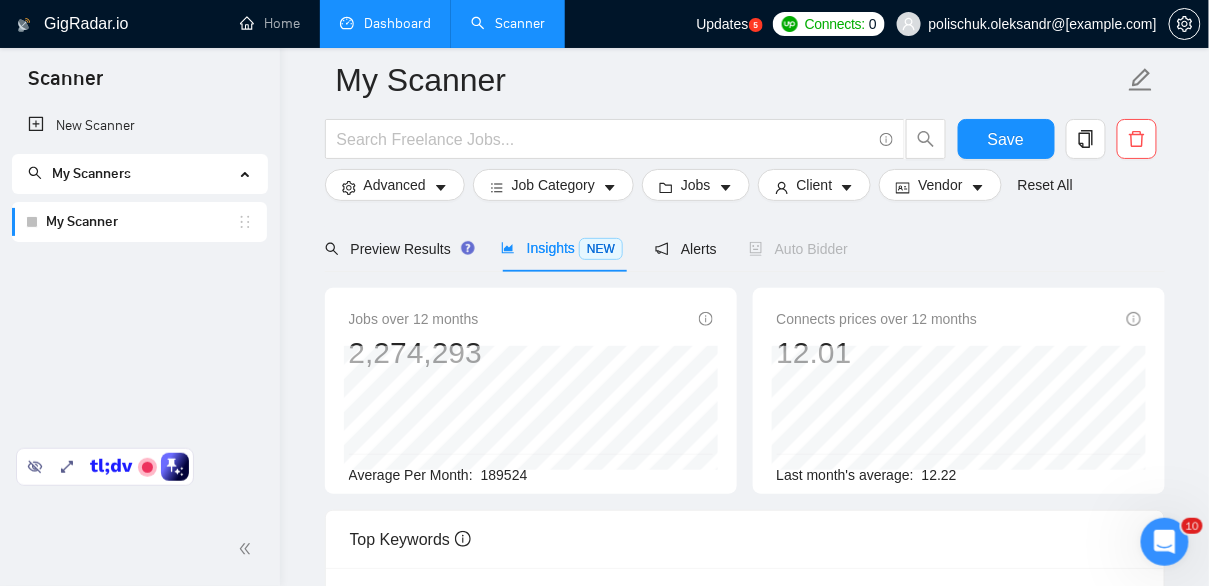 scroll, scrollTop: 158, scrollLeft: 0, axis: vertical 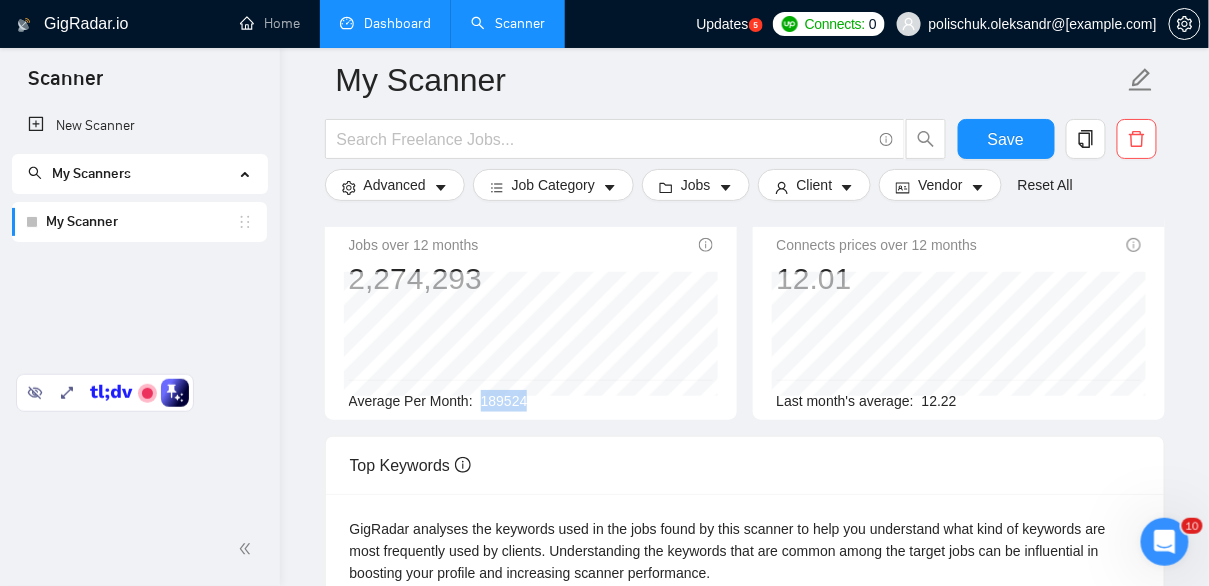 drag, startPoint x: 550, startPoint y: 407, endPoint x: 479, endPoint y: 400, distance: 71.34424 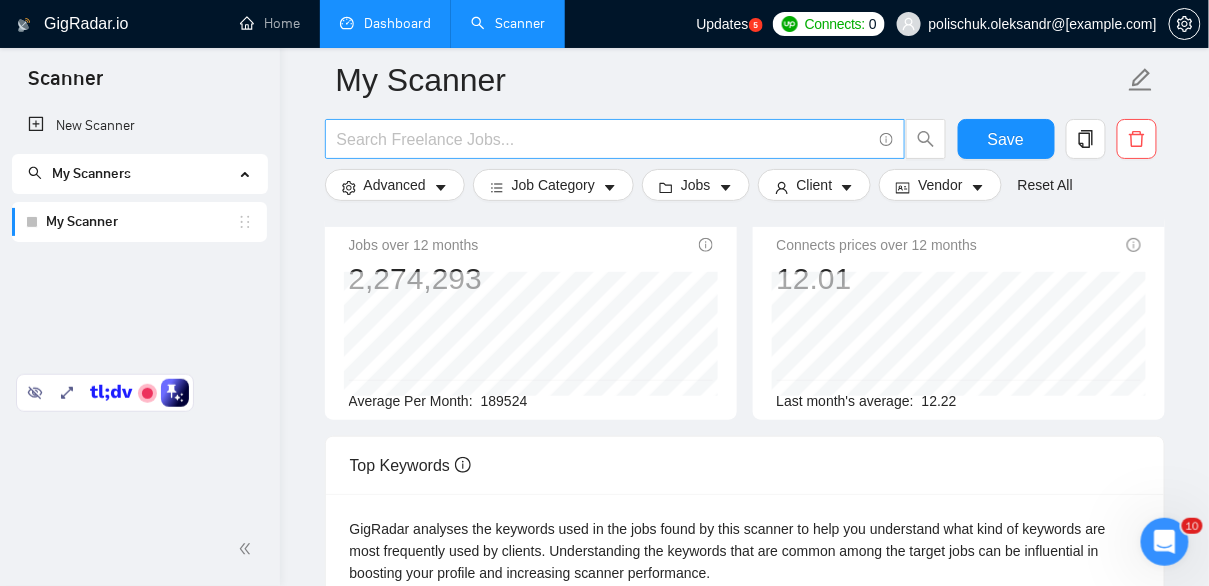 click at bounding box center [604, 139] 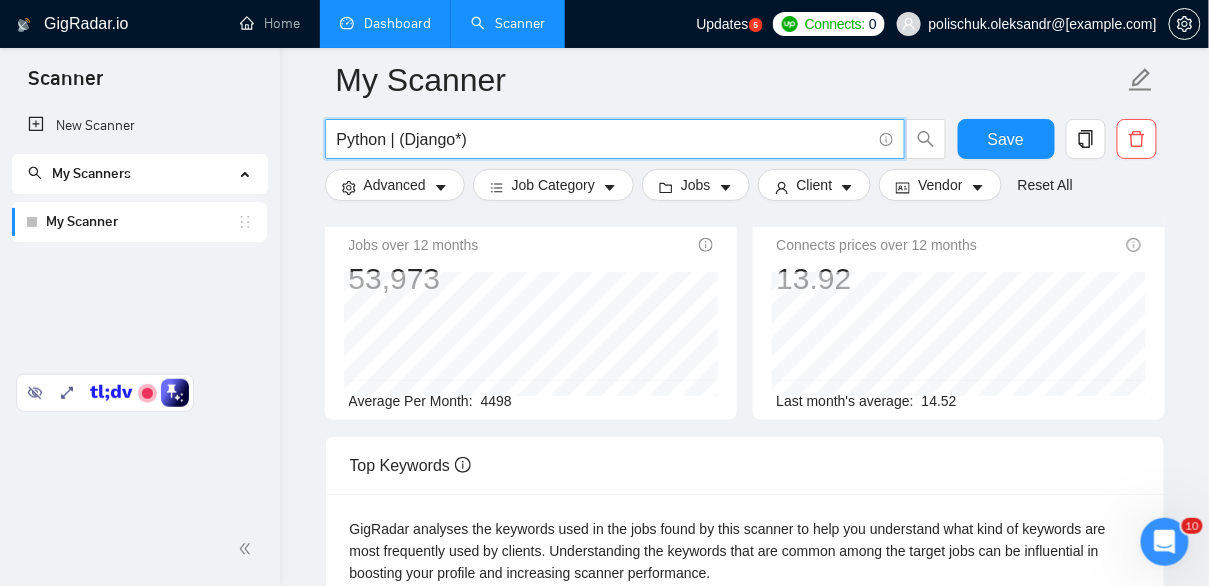 type on "Python | (Django*)" 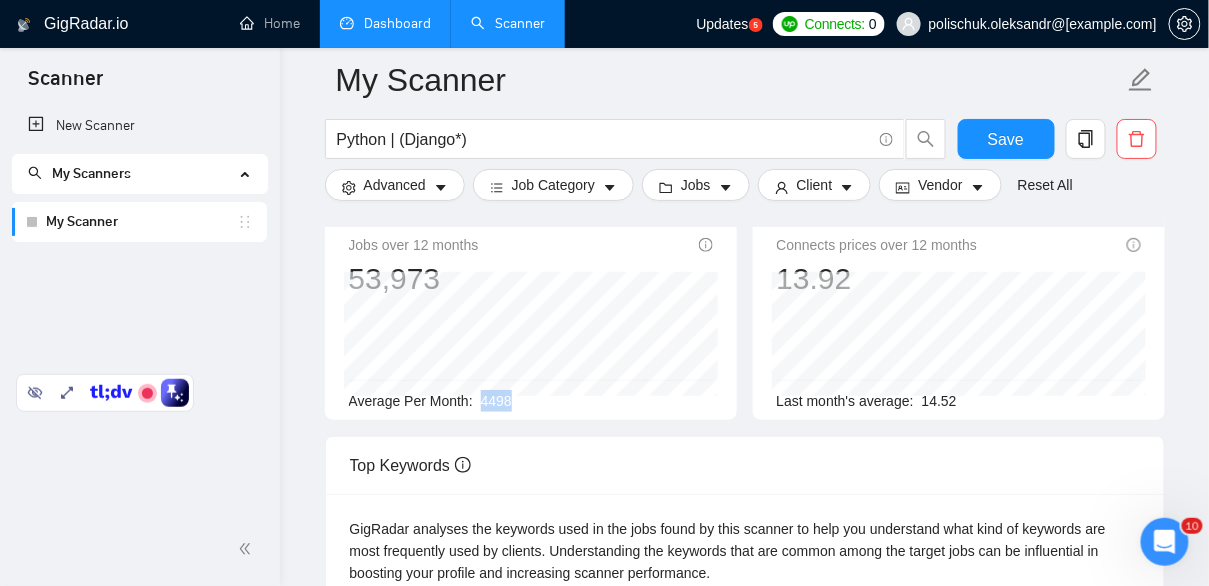 drag, startPoint x: 480, startPoint y: 404, endPoint x: 526, endPoint y: 403, distance: 46.010868 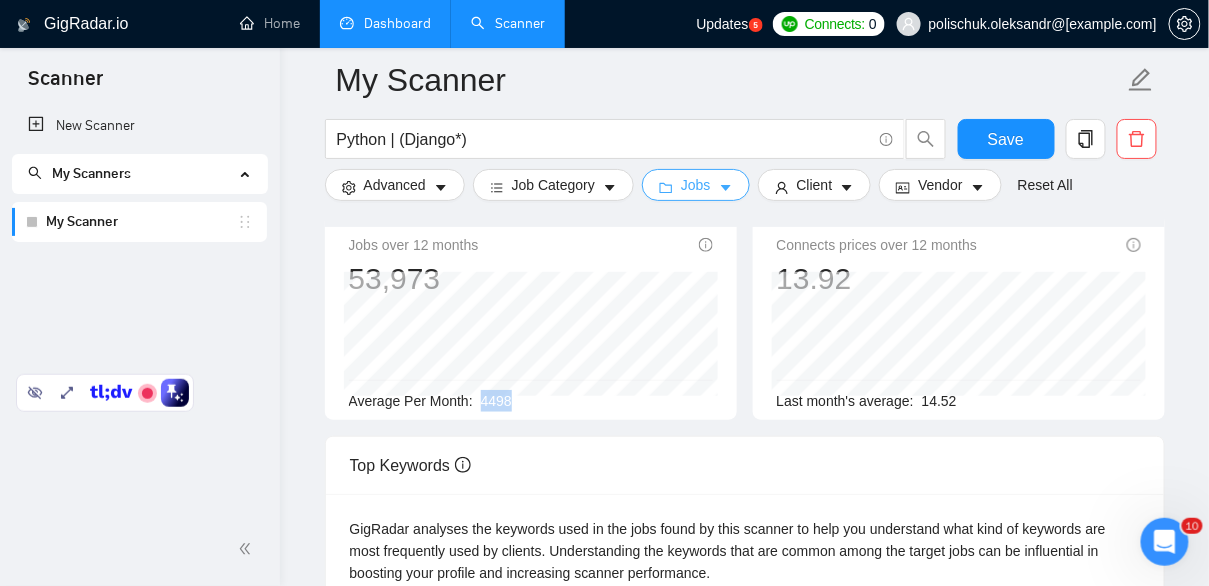 click on "Jobs" at bounding box center (696, 185) 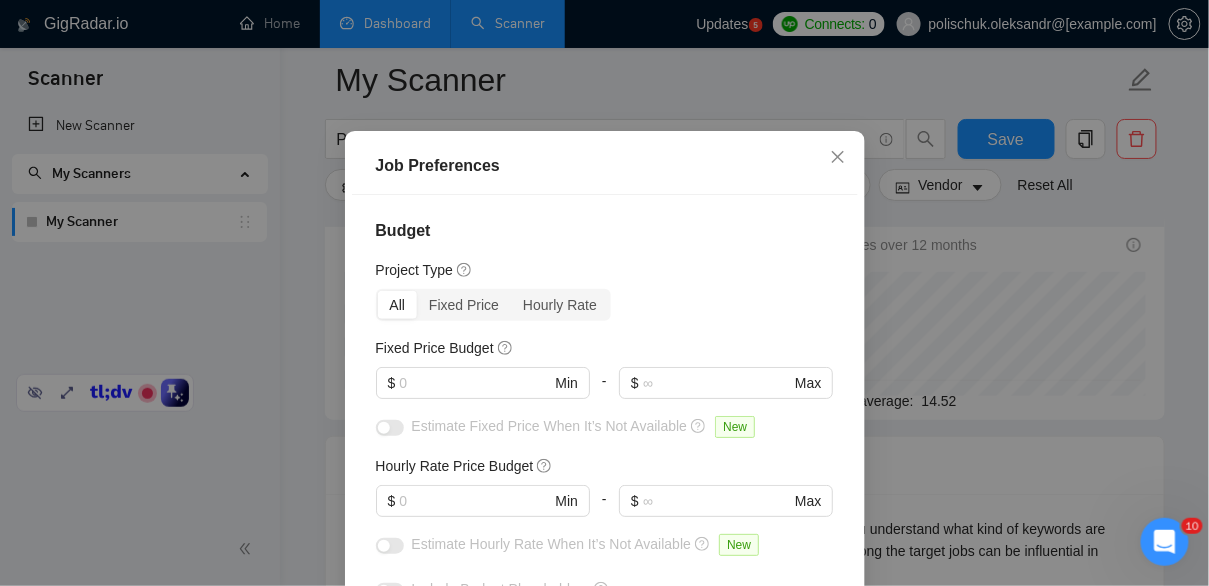 scroll, scrollTop: 68, scrollLeft: 0, axis: vertical 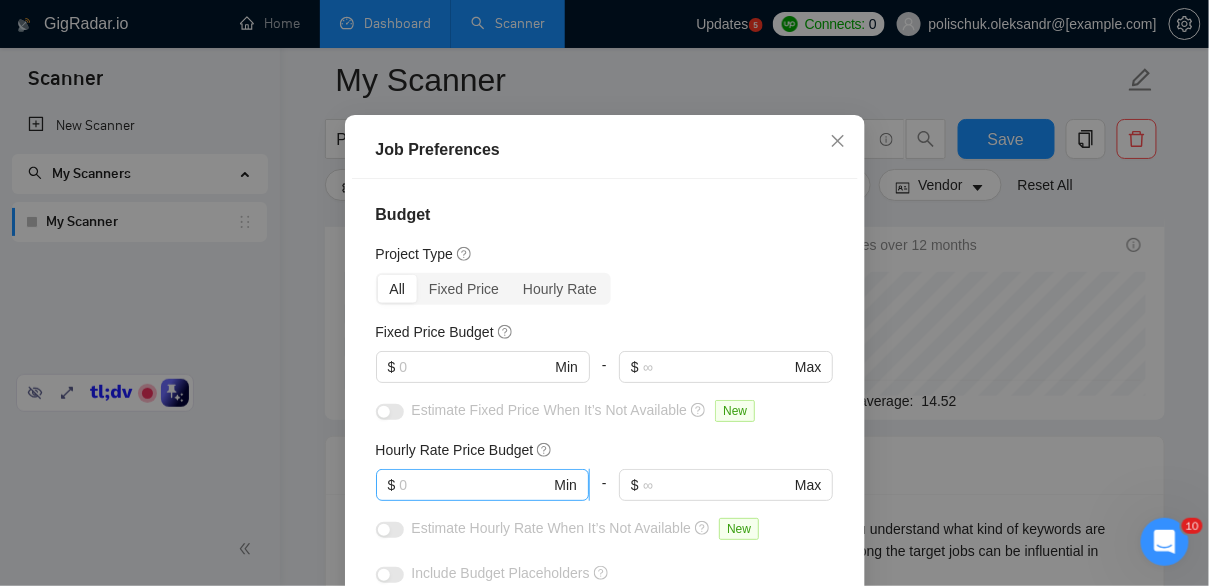 click at bounding box center [474, 485] 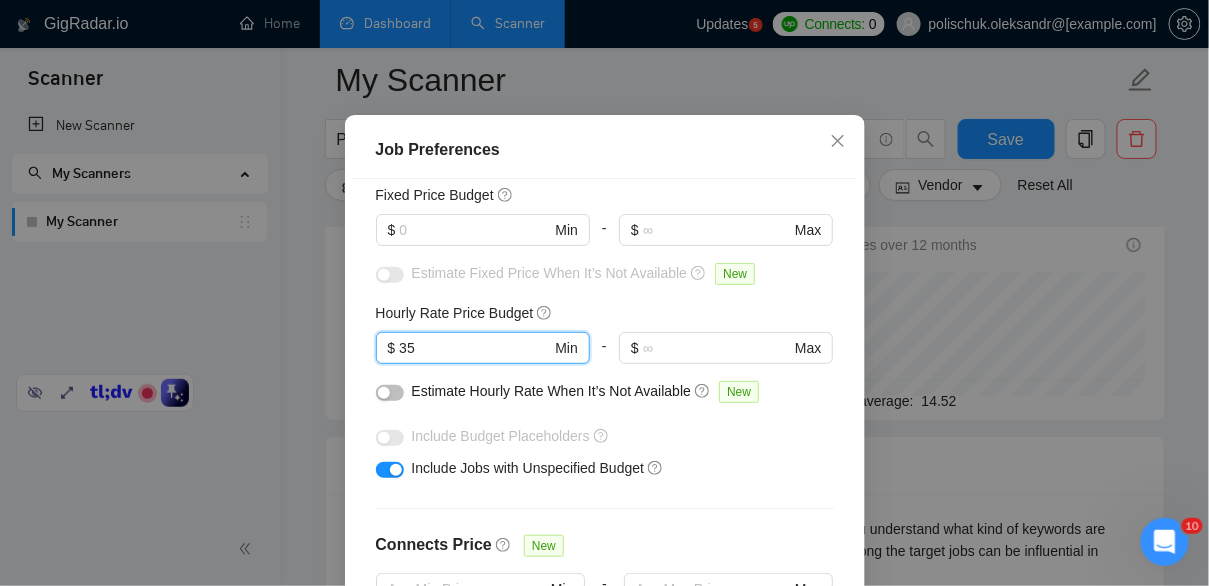 scroll, scrollTop: 147, scrollLeft: 0, axis: vertical 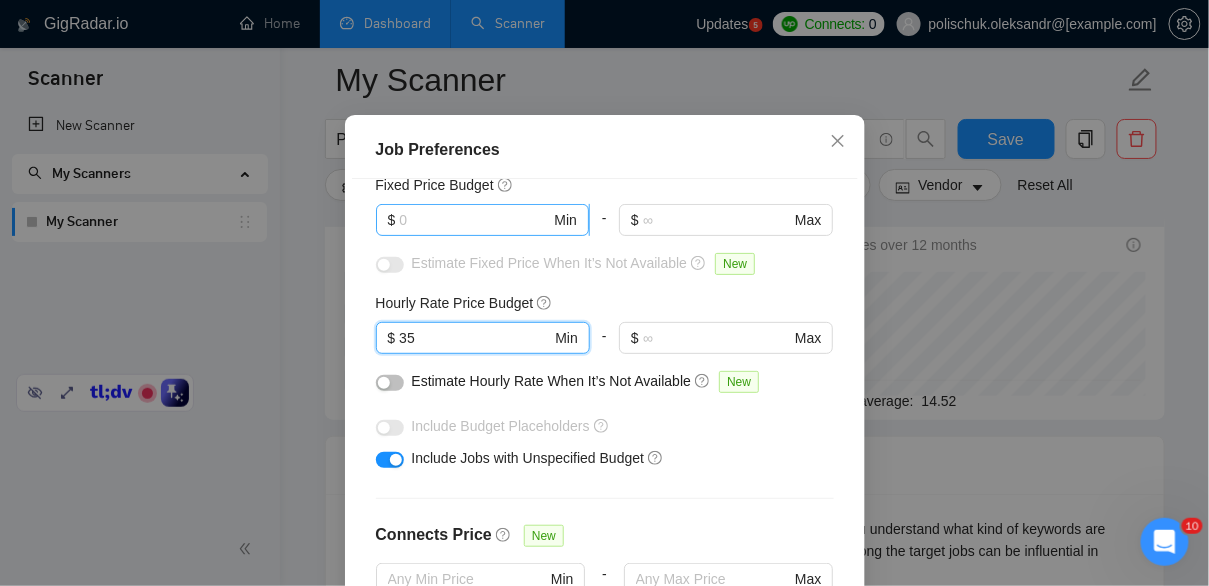 type on "35" 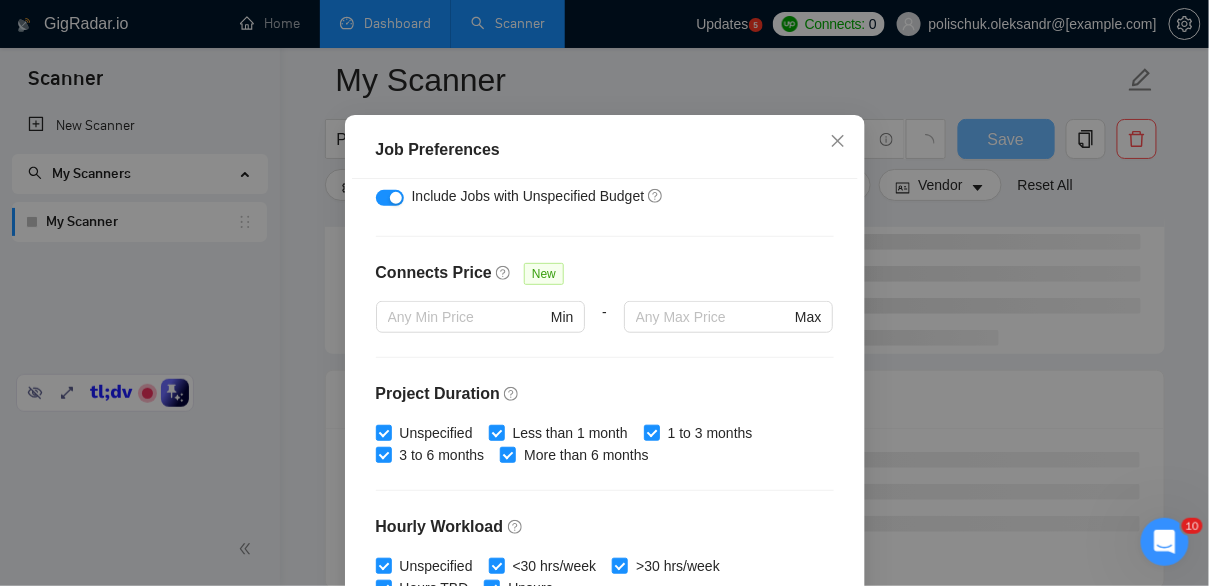scroll, scrollTop: 716, scrollLeft: 0, axis: vertical 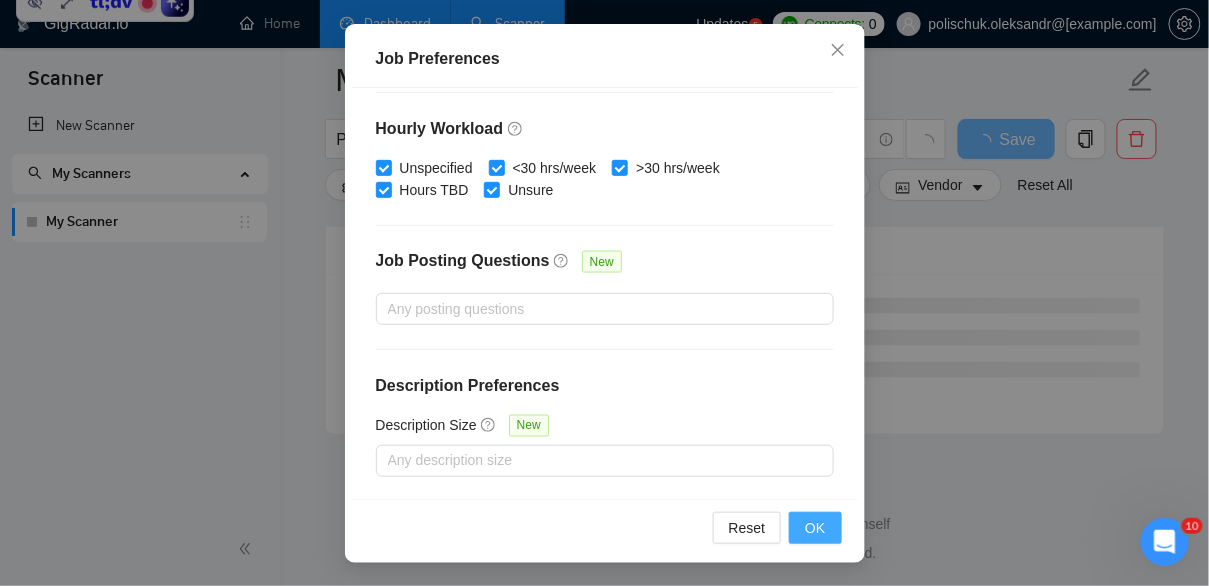 type on "1000" 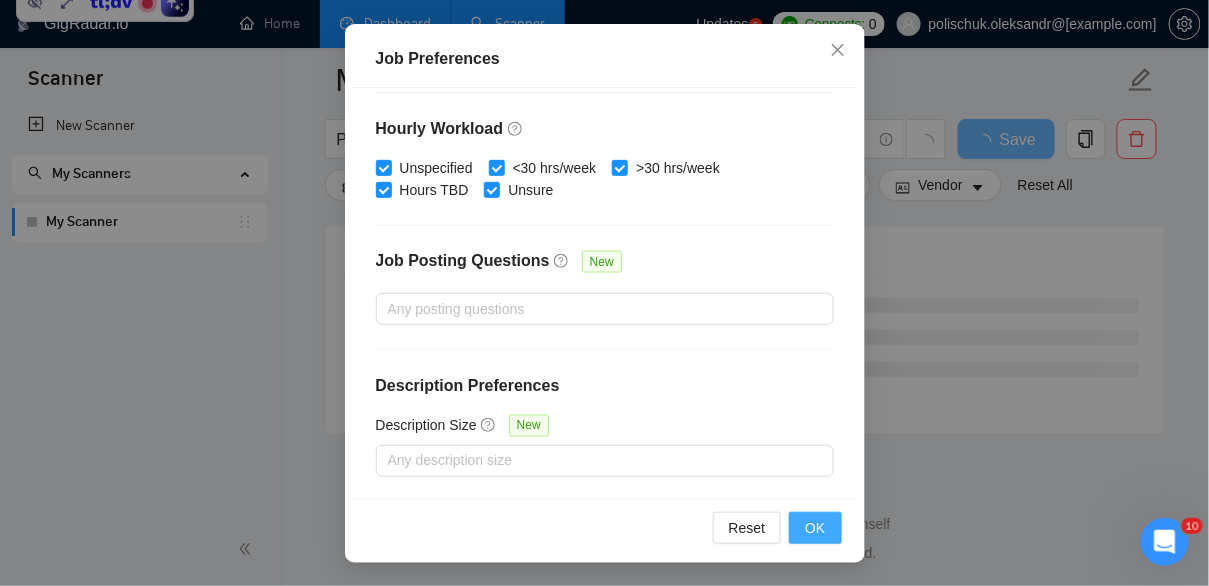 click on "OK" at bounding box center (815, 528) 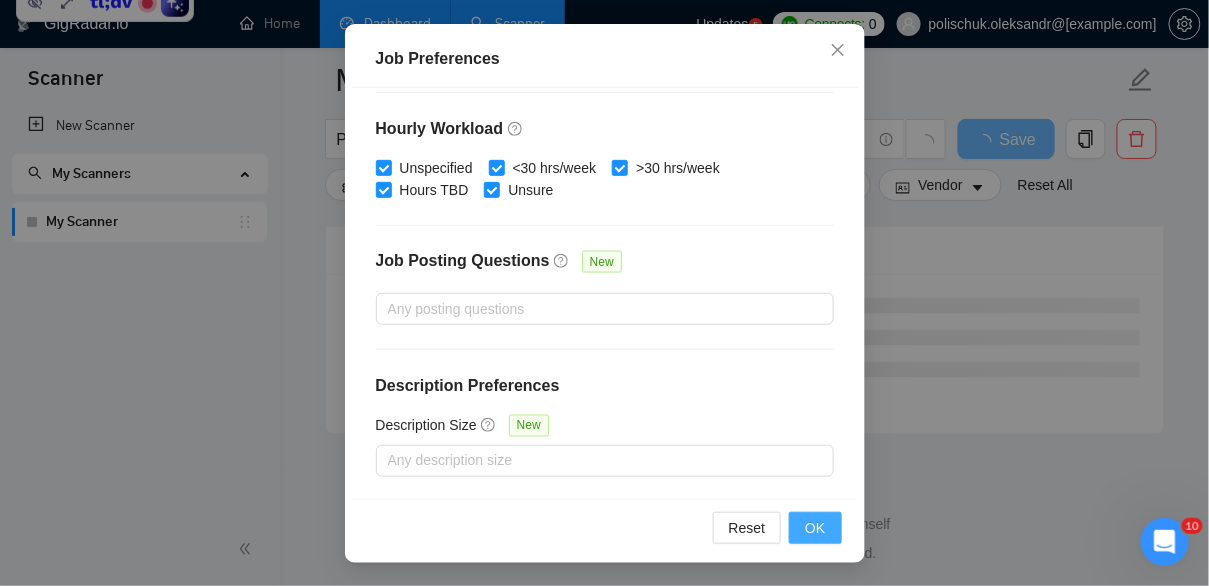scroll, scrollTop: 95, scrollLeft: 0, axis: vertical 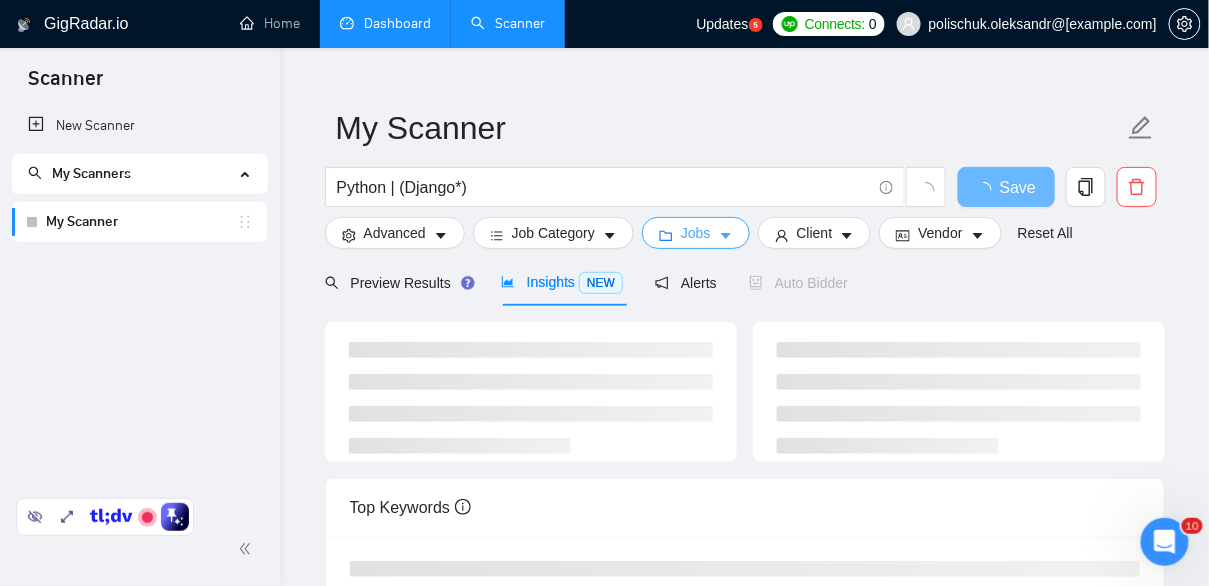click on "Jobs" at bounding box center (696, 233) 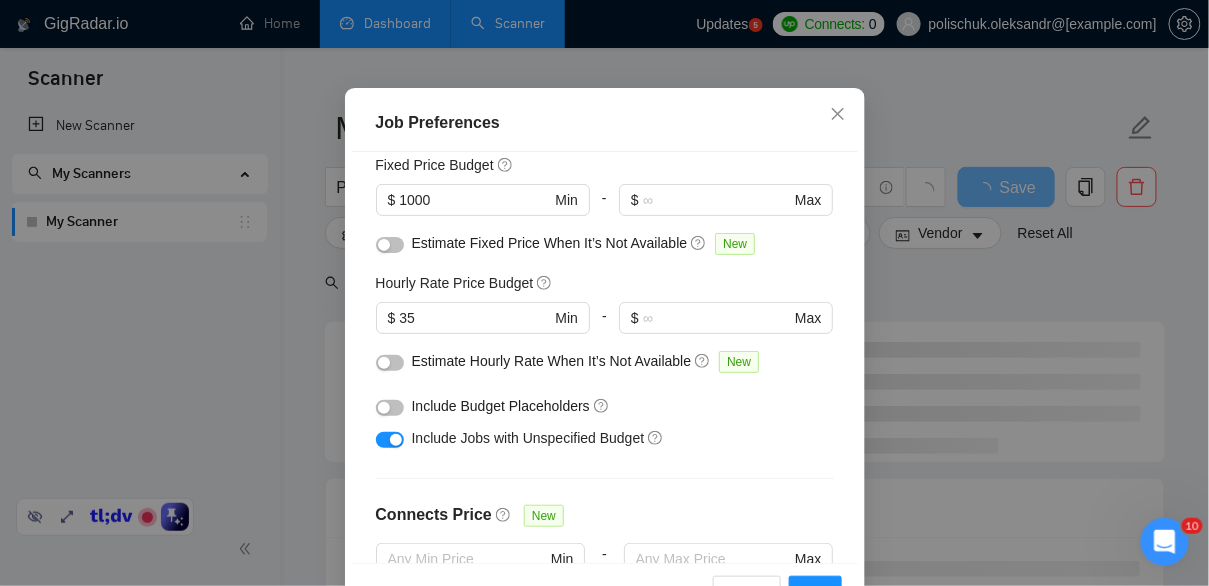 scroll, scrollTop: 106, scrollLeft: 0, axis: vertical 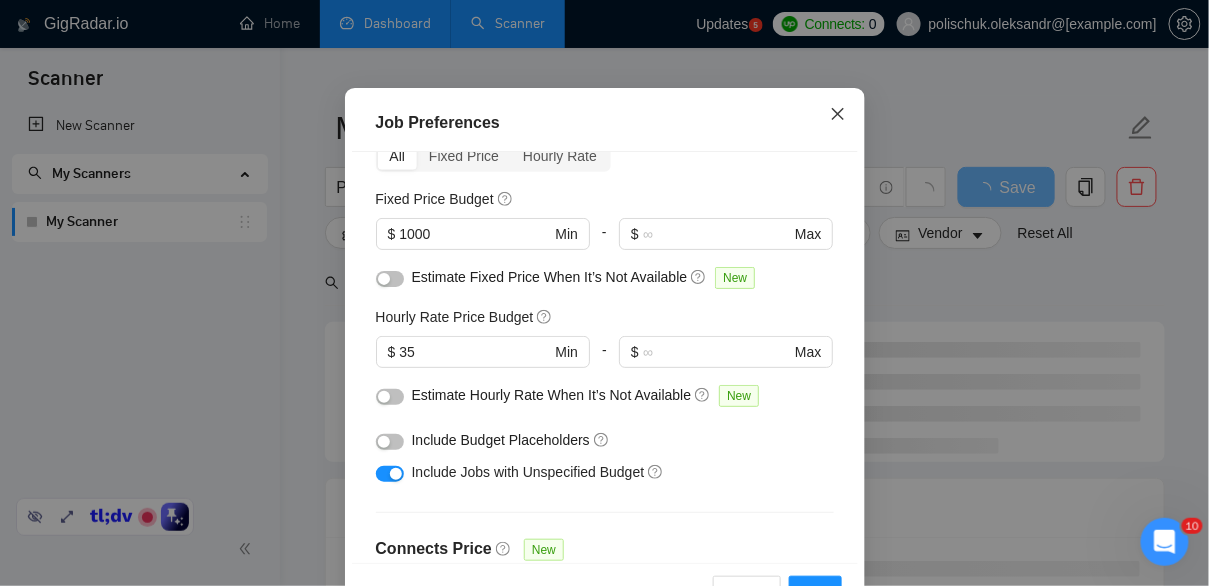 click 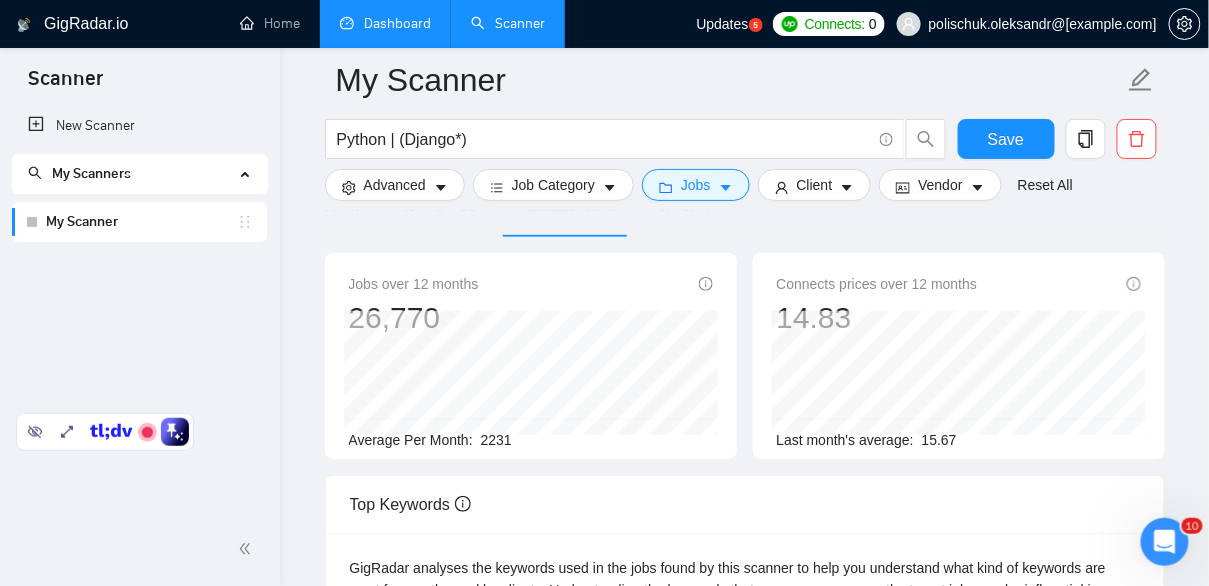 scroll, scrollTop: 124, scrollLeft: 0, axis: vertical 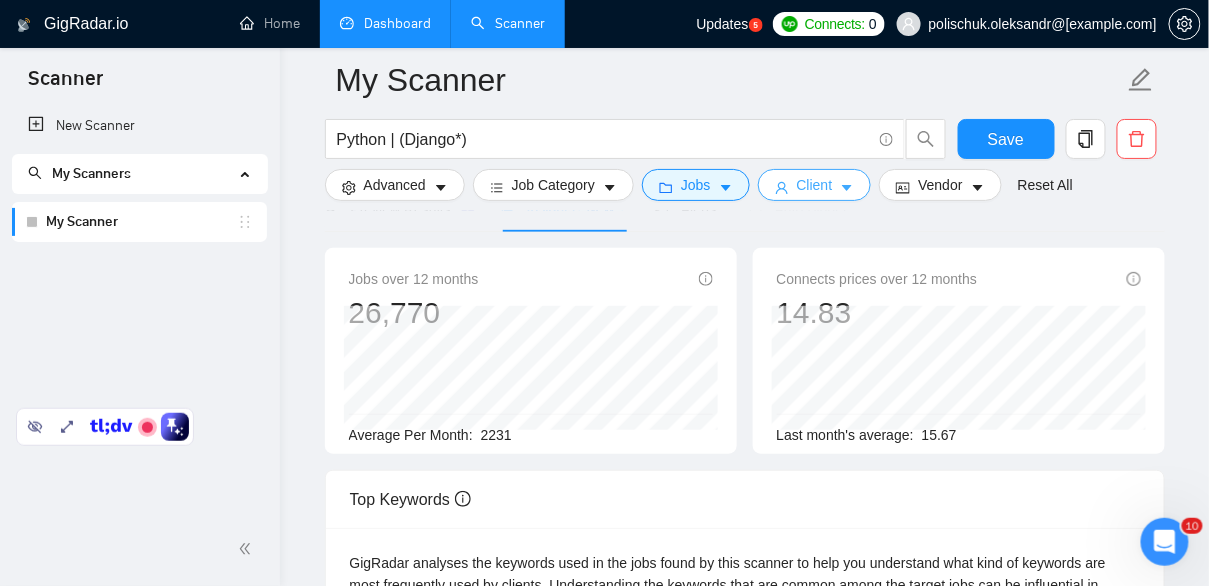 click on "Client" at bounding box center (815, 185) 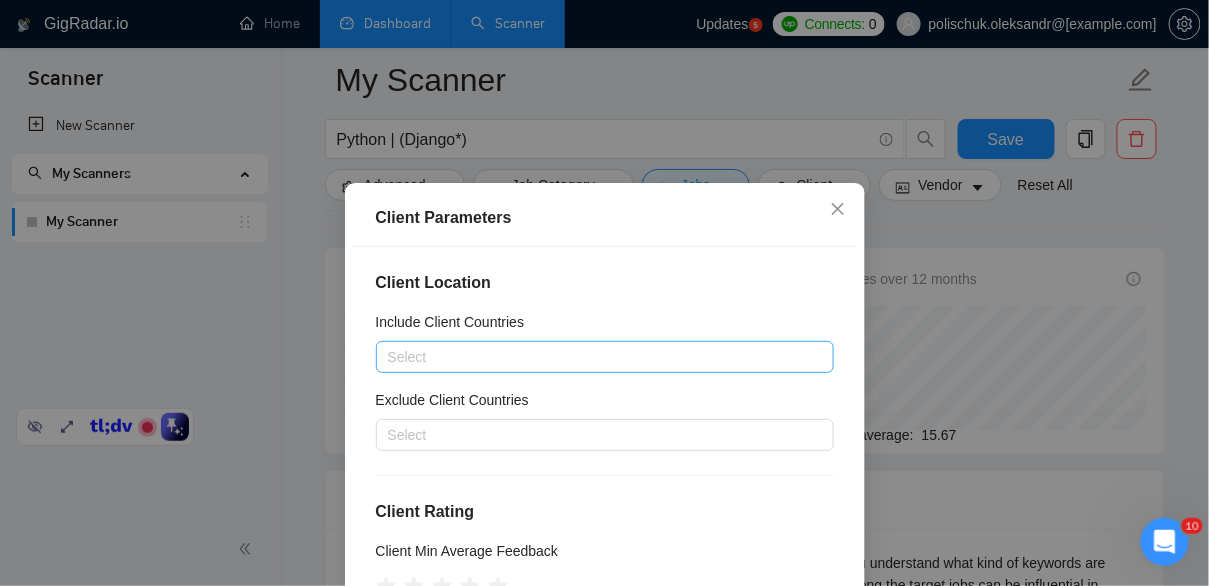 click at bounding box center [595, 357] 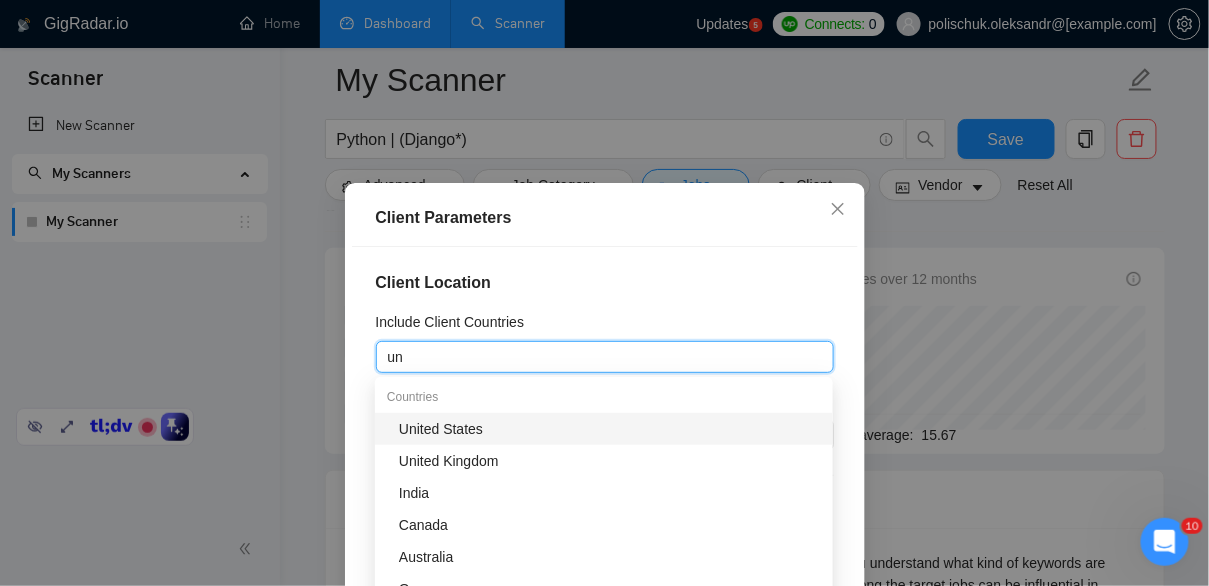 type on "uni" 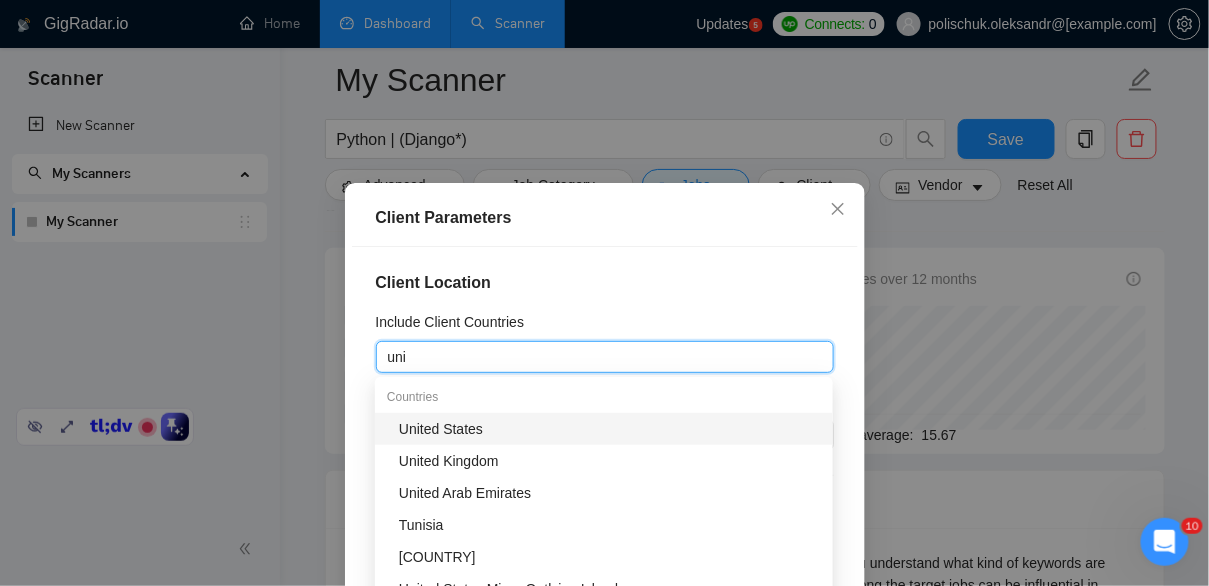 click on "United States" at bounding box center [610, 429] 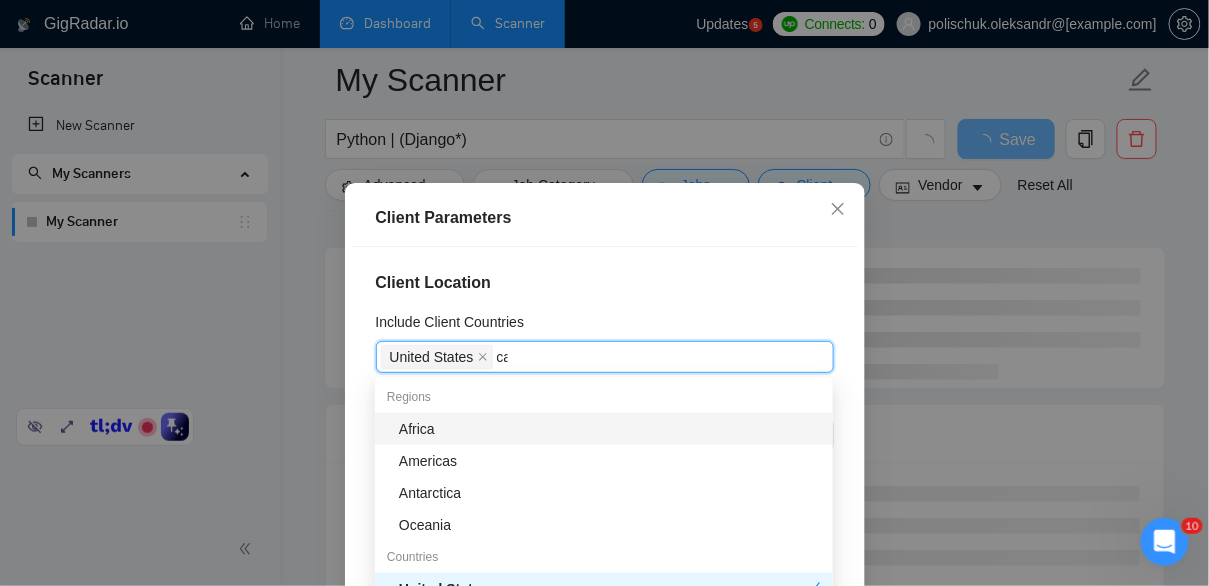 type on "can" 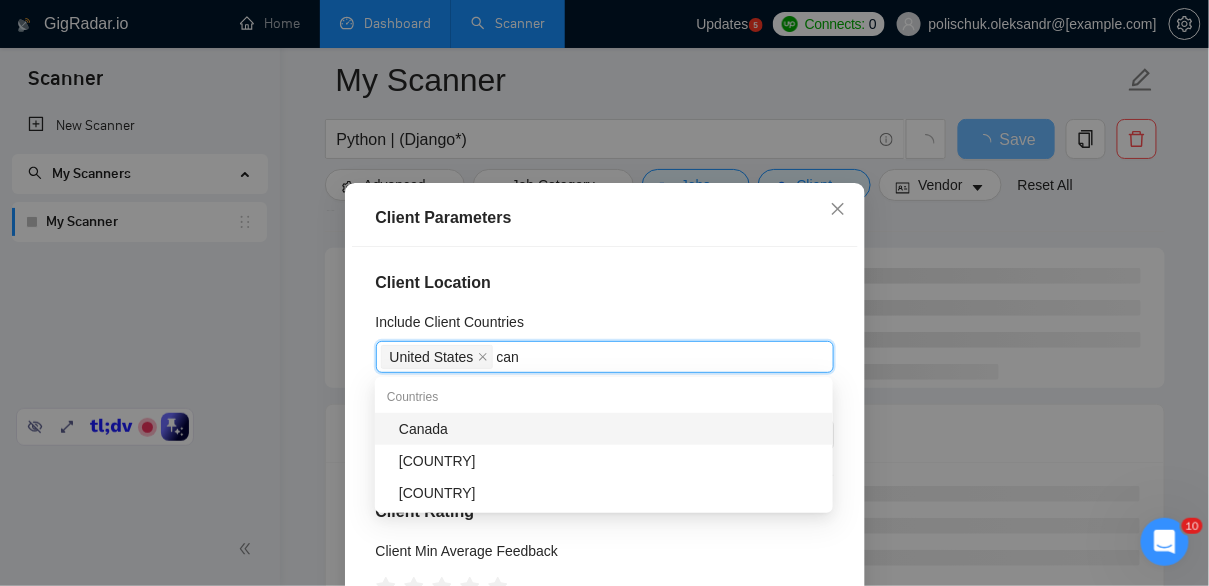 click on "Canada" at bounding box center (610, 429) 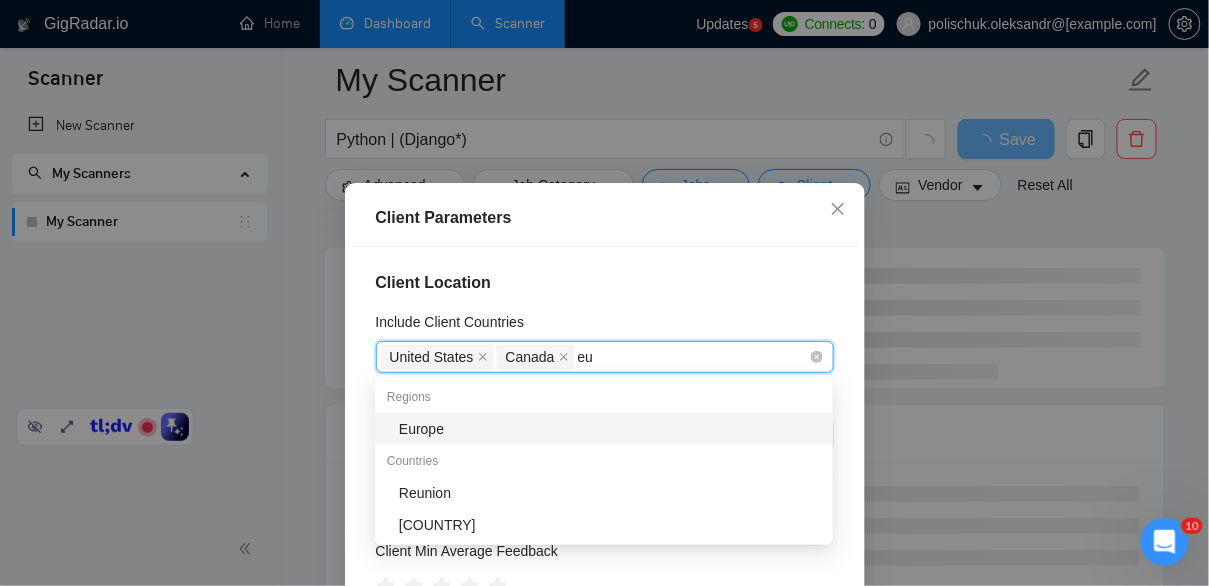 type on "eur" 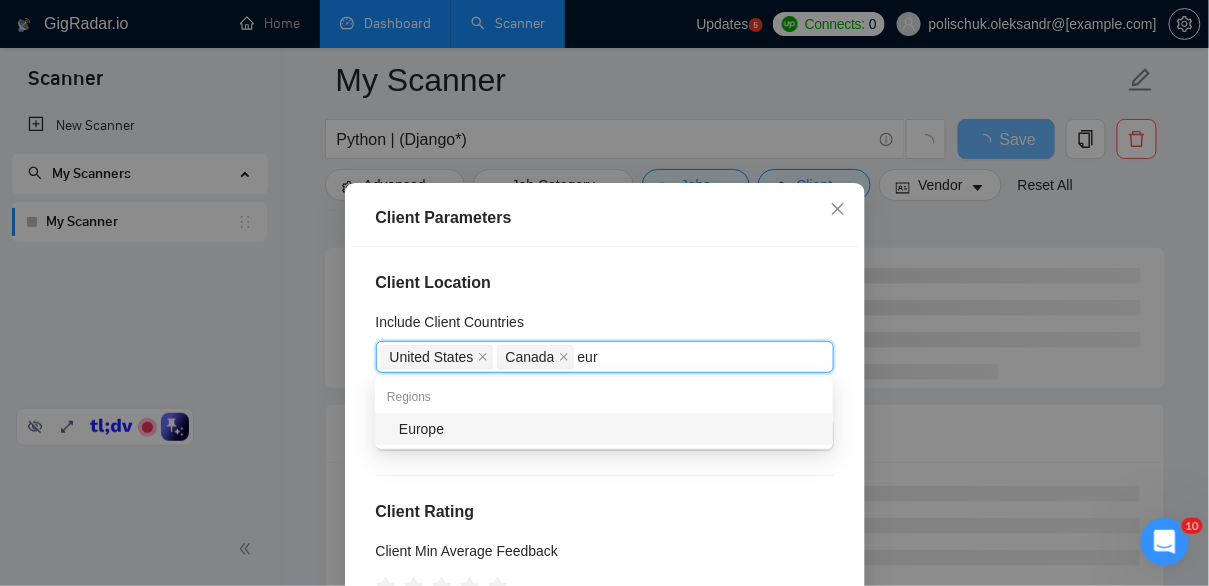 click on "Europe" at bounding box center (610, 429) 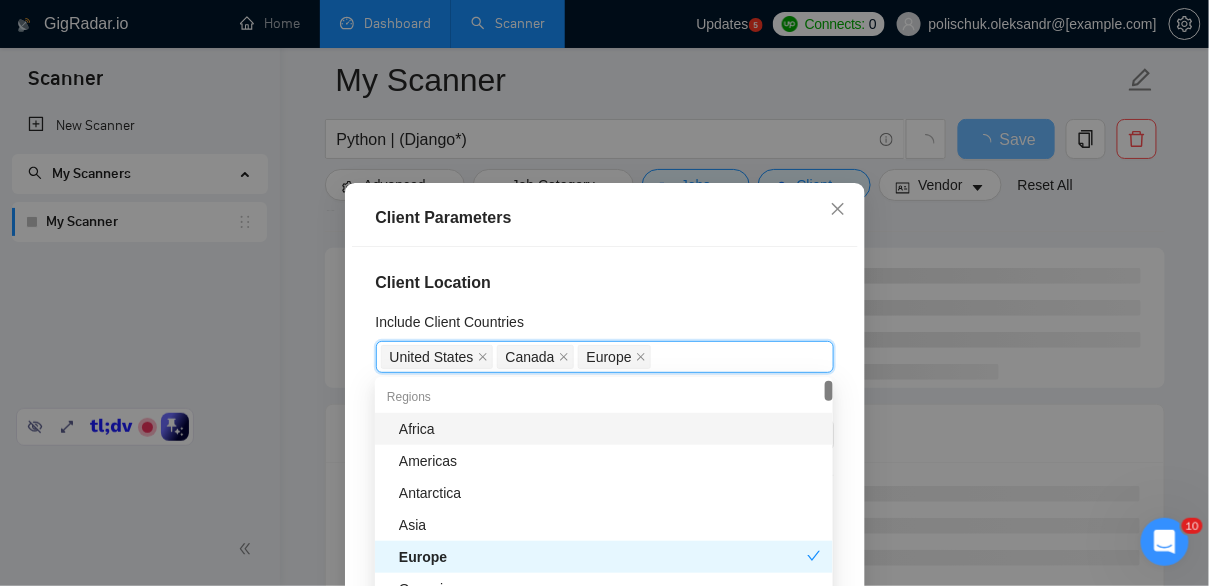 click on "Client Location Include Client Countries United States Canada Europe   Exclude Client Countries   Select Client Rating Client Min Average Feedback Include clients with no feedback Client Payment Details Payment Verified Hire Rate Stats   Client Total Spent $ Min - $ Max Client Hire Rate New   Any hire rate   Avg Hourly Rate Paid New $ Min - $ Max Include Clients without Sufficient History Client Profile Client Industry New   Any industry Client Company Size   Any company size Enterprise Clients New   Any clients" at bounding box center [605, 452] 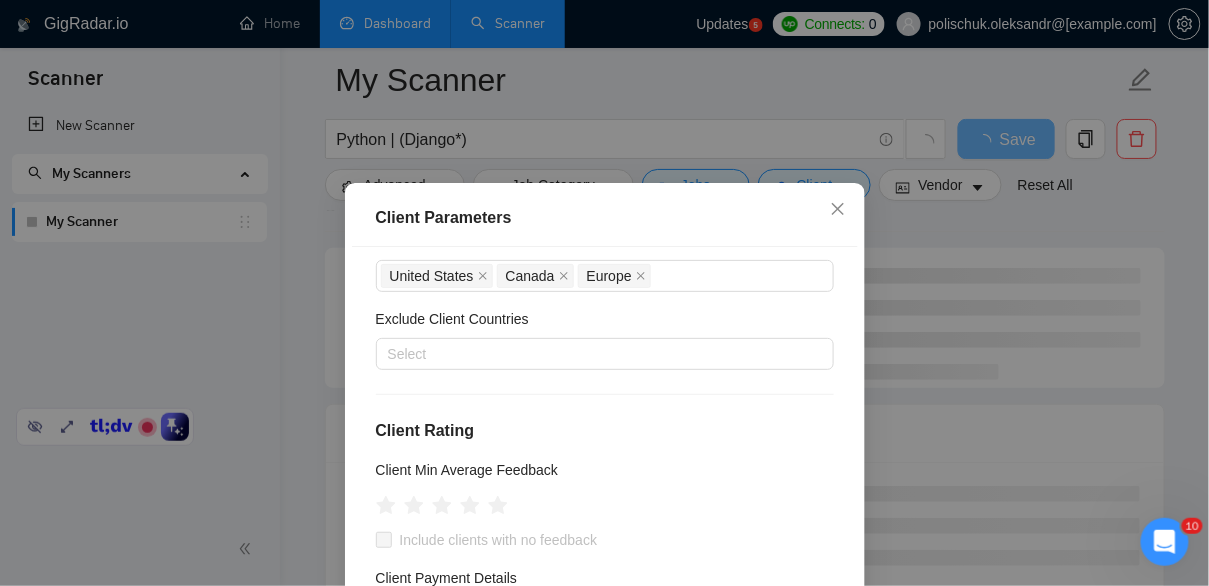 scroll, scrollTop: 94, scrollLeft: 0, axis: vertical 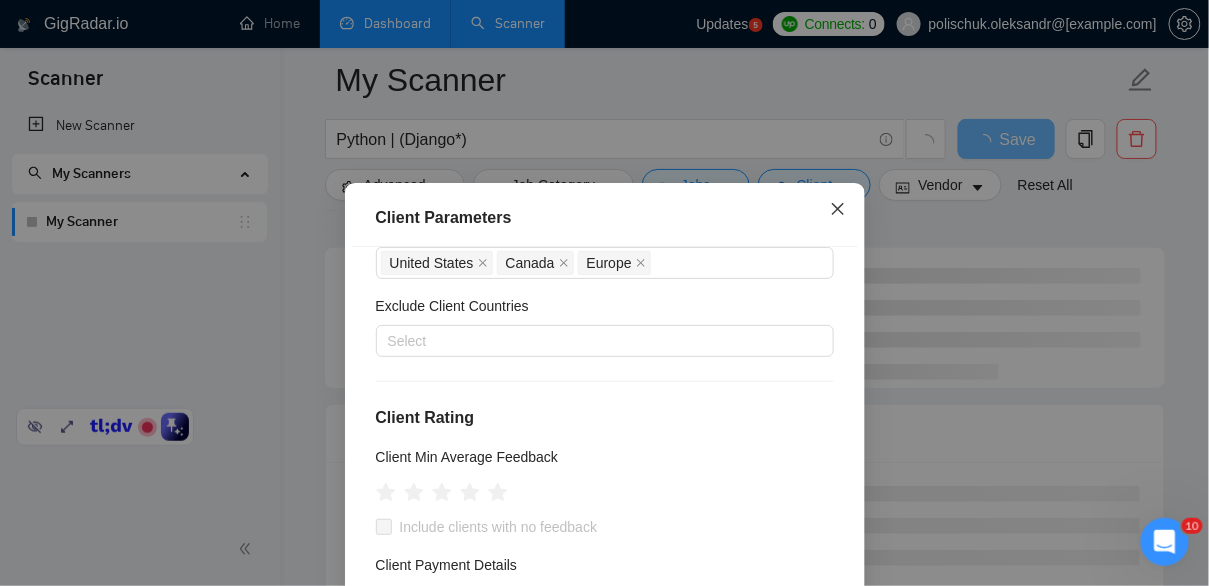 click at bounding box center [838, 210] 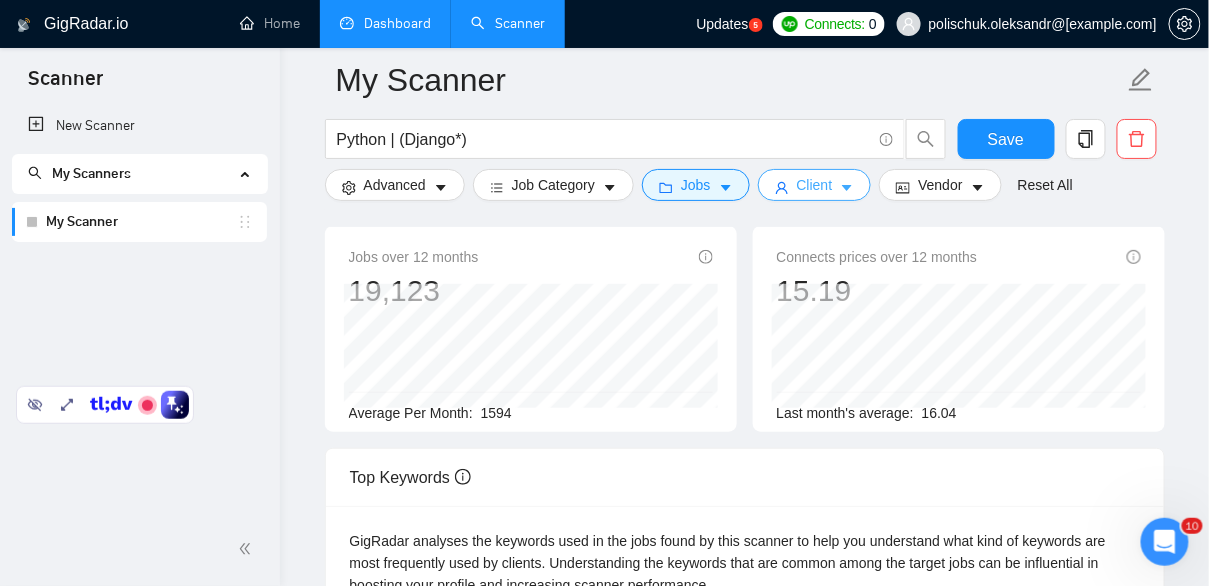 scroll, scrollTop: 160, scrollLeft: 0, axis: vertical 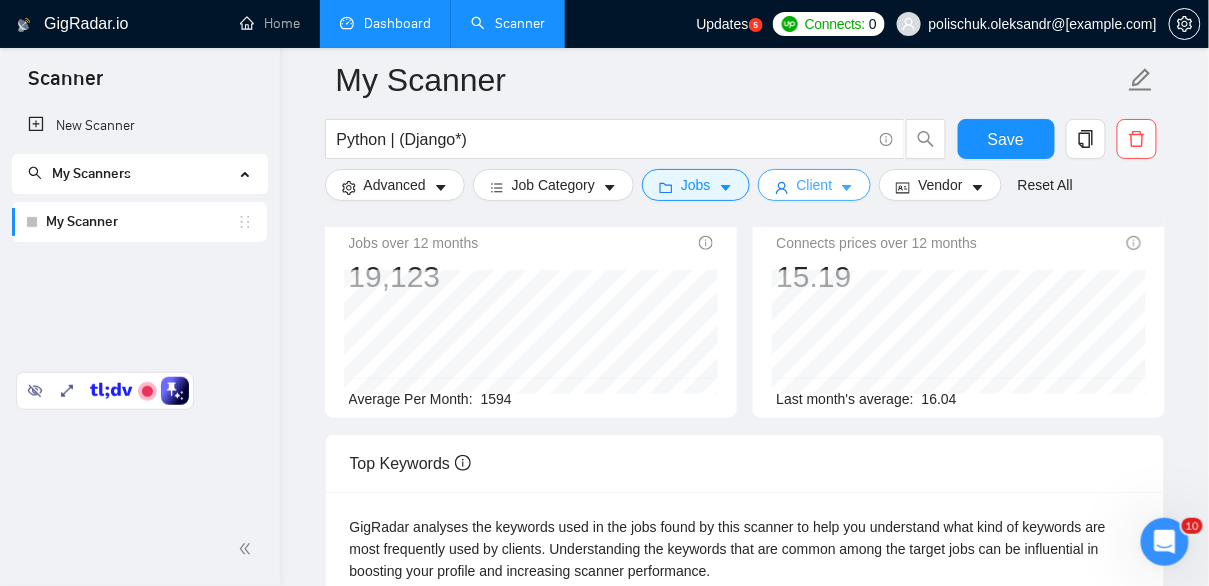 click on "Client" at bounding box center [815, 185] 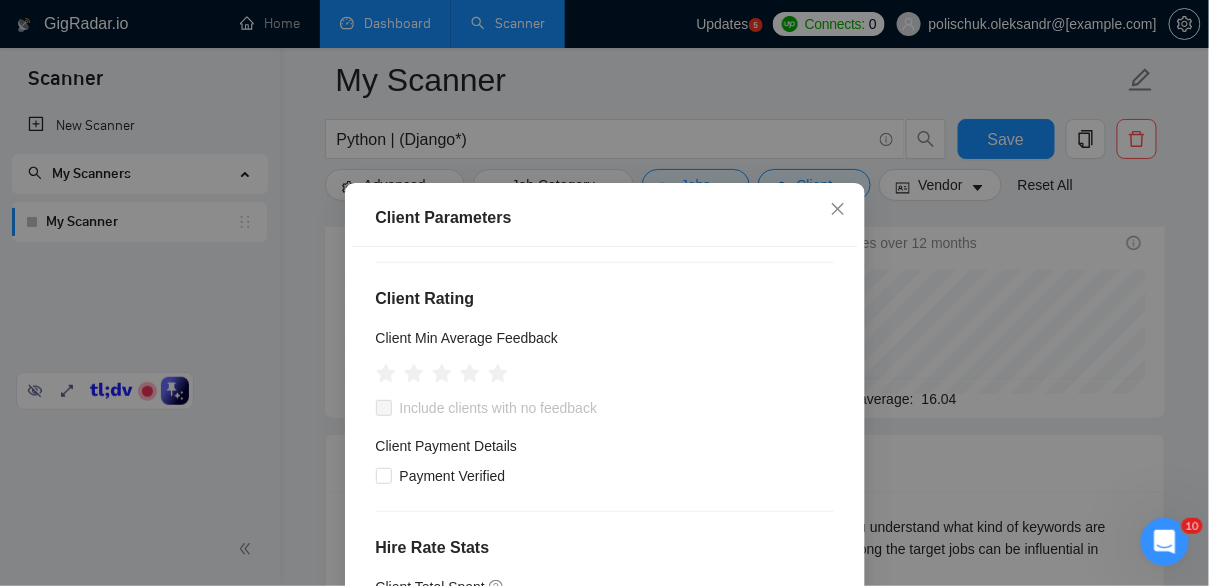 scroll, scrollTop: 263, scrollLeft: 0, axis: vertical 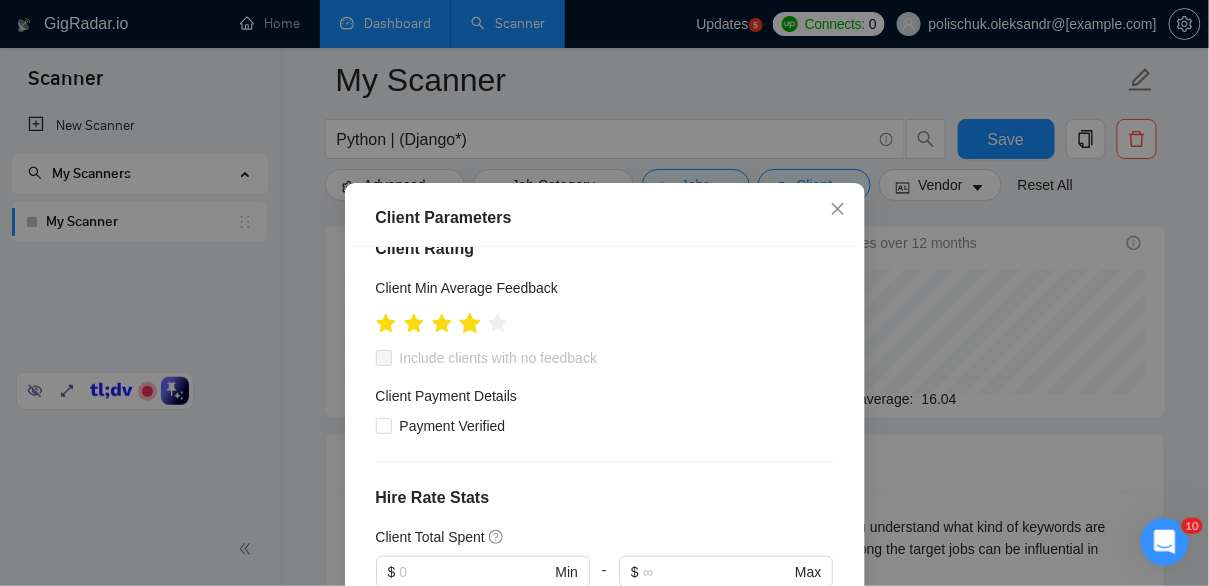 click 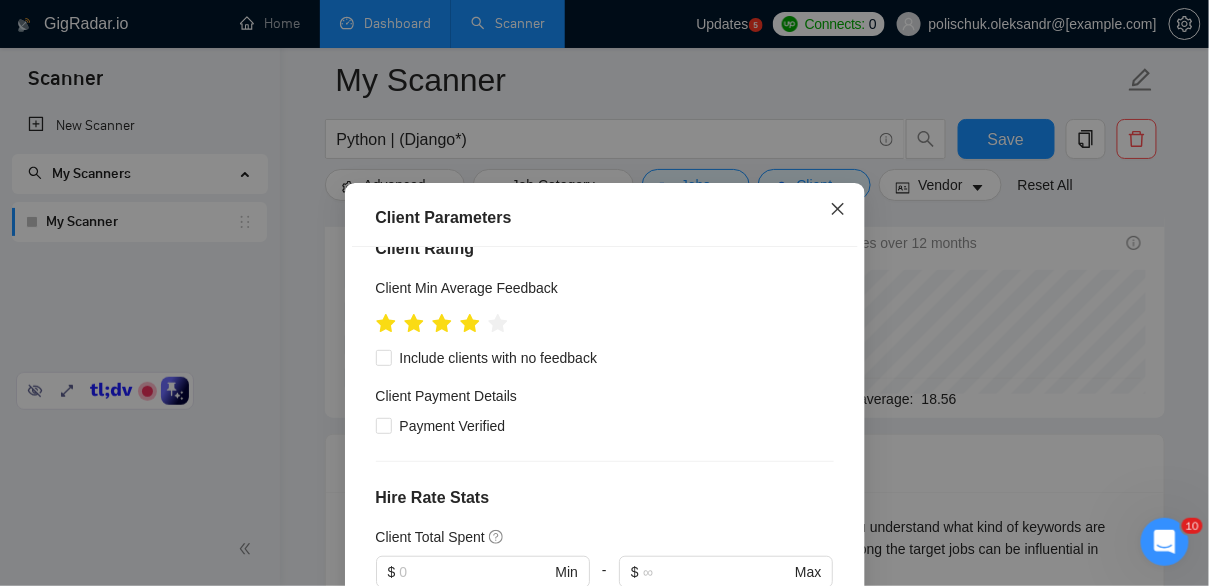click 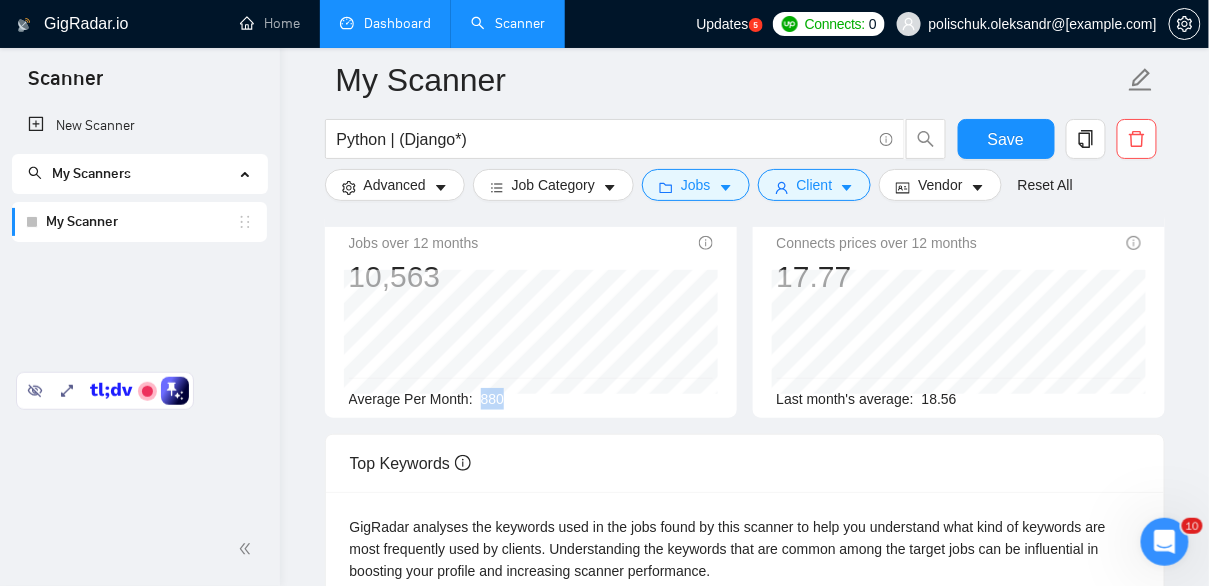 drag, startPoint x: 485, startPoint y: 399, endPoint x: 515, endPoint y: 396, distance: 30.149628 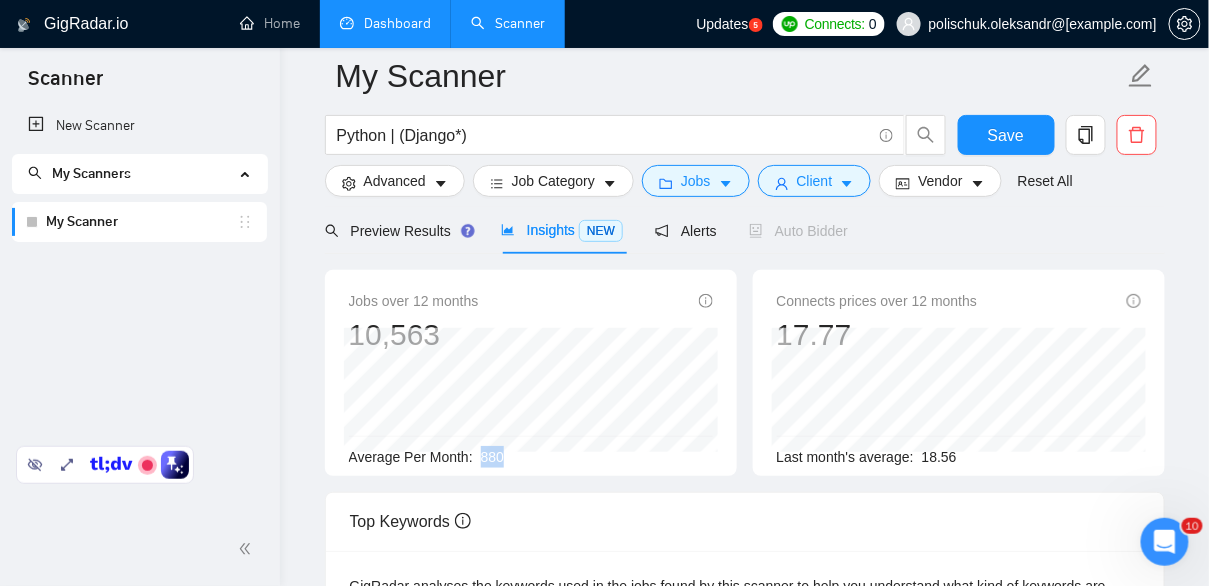 scroll, scrollTop: 0, scrollLeft: 0, axis: both 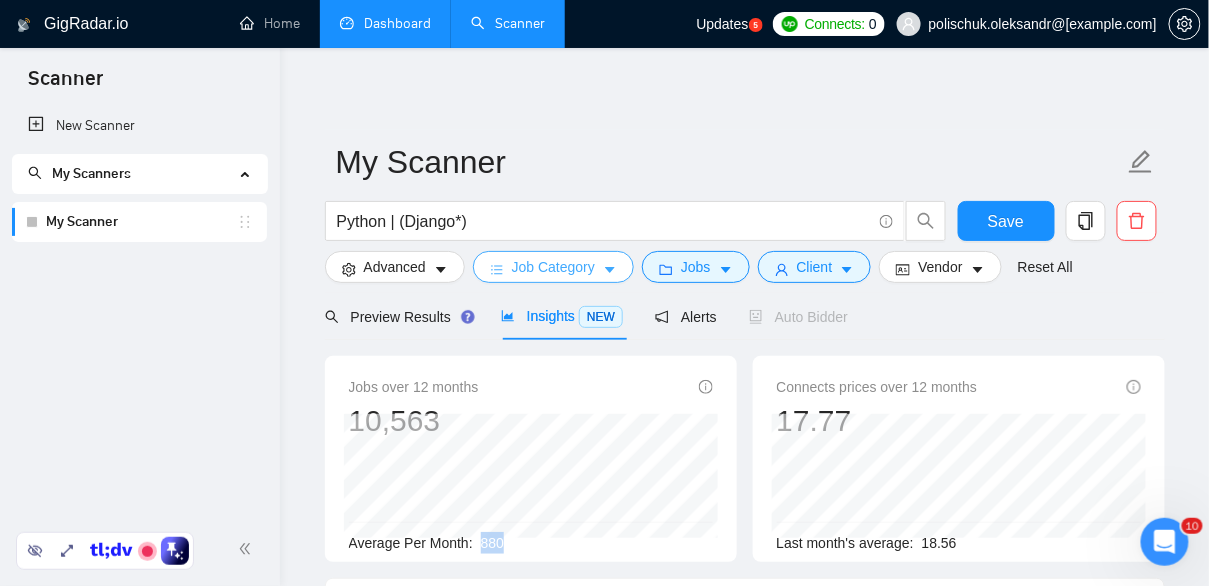 click on "Job Category" at bounding box center [553, 267] 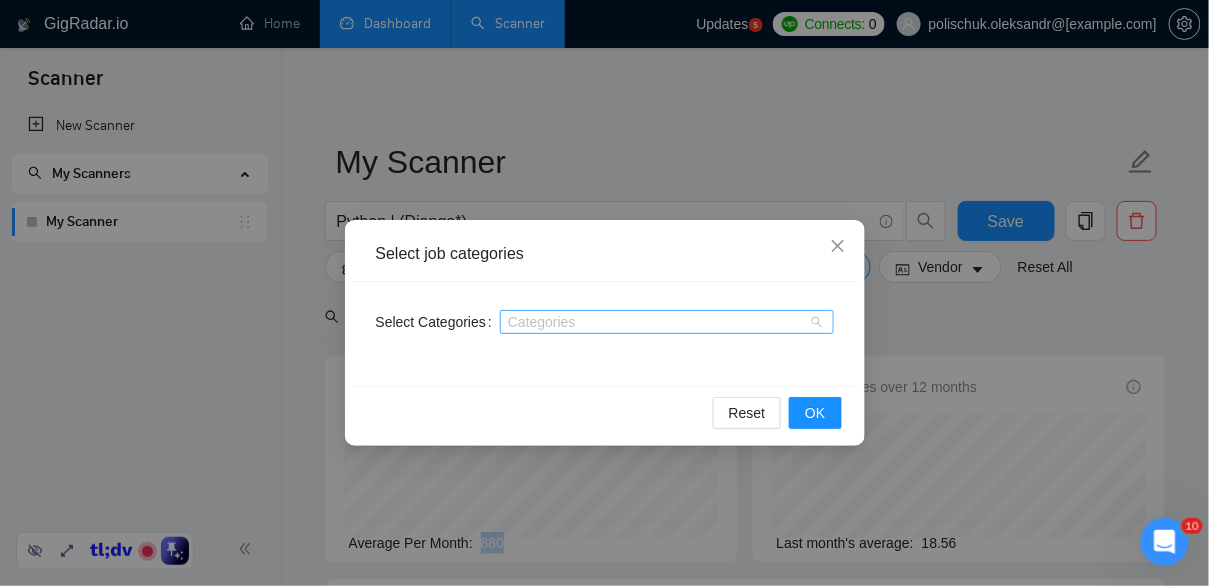 click at bounding box center [657, 322] 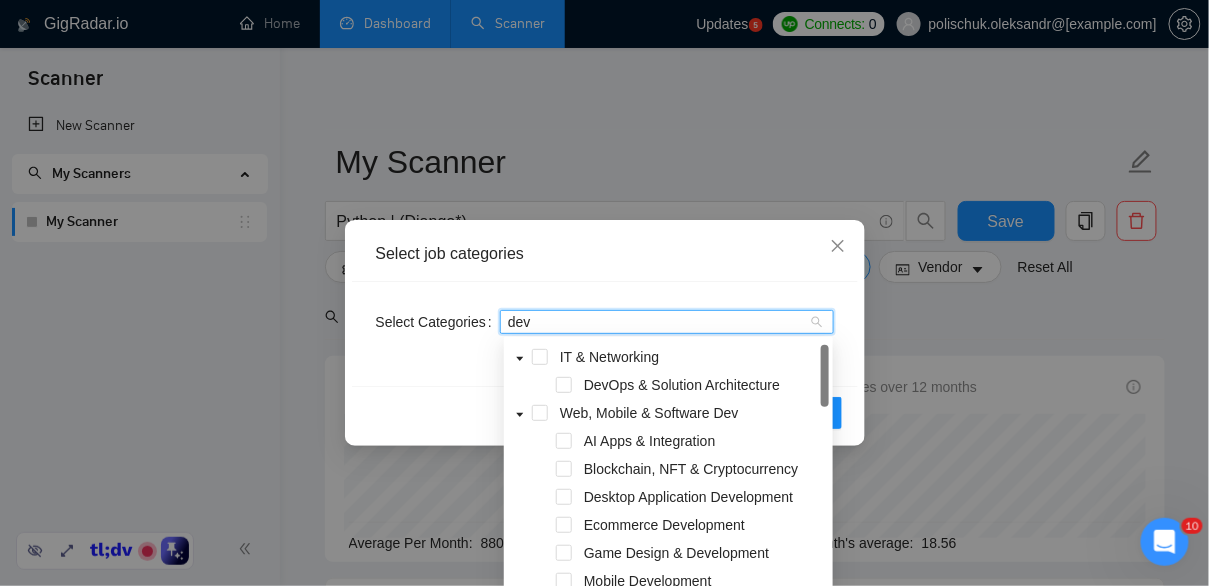 type on "deve" 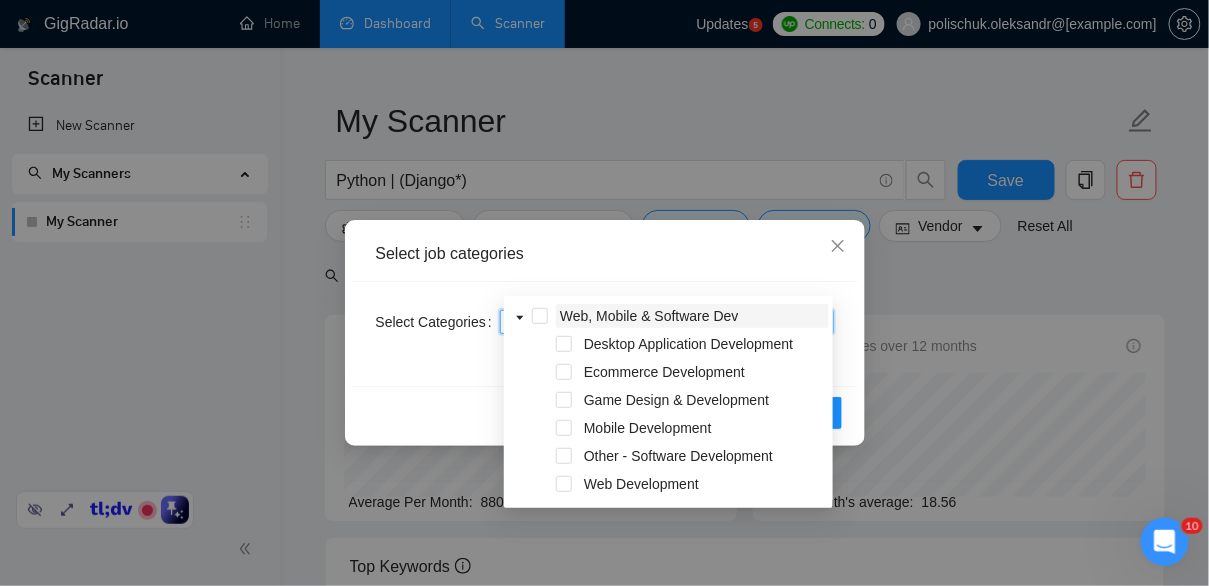scroll, scrollTop: 42, scrollLeft: 0, axis: vertical 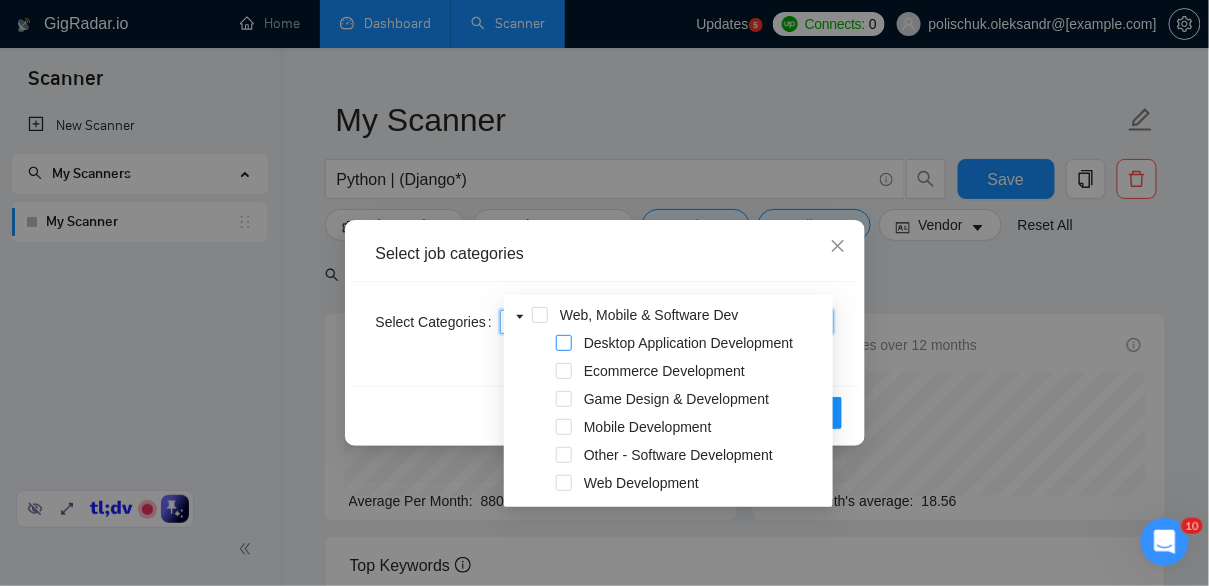 click at bounding box center (564, 343) 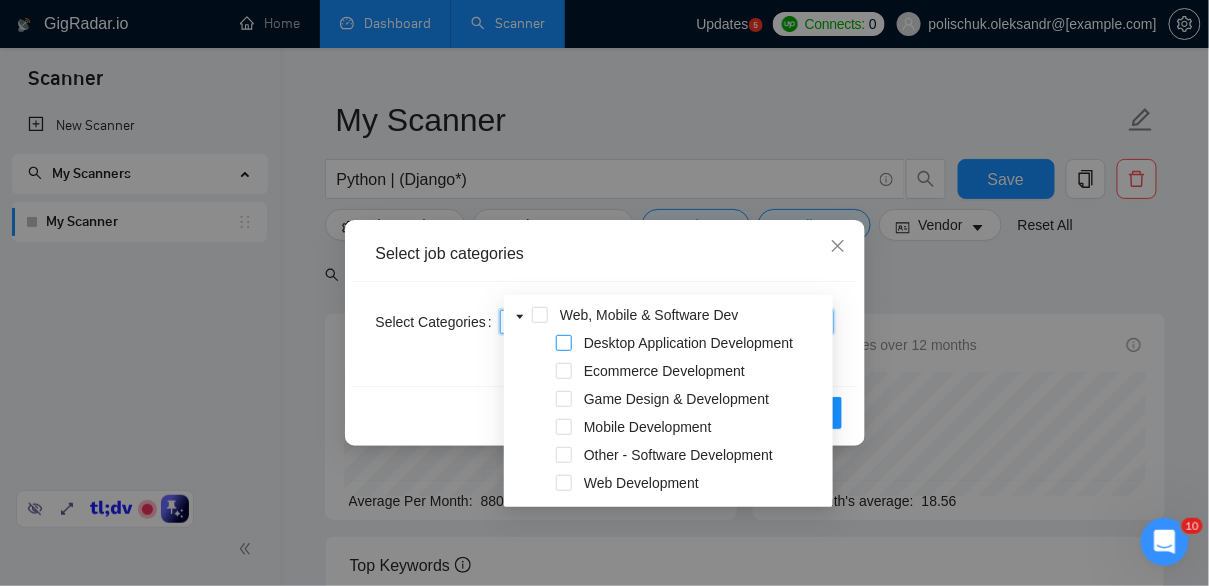 type 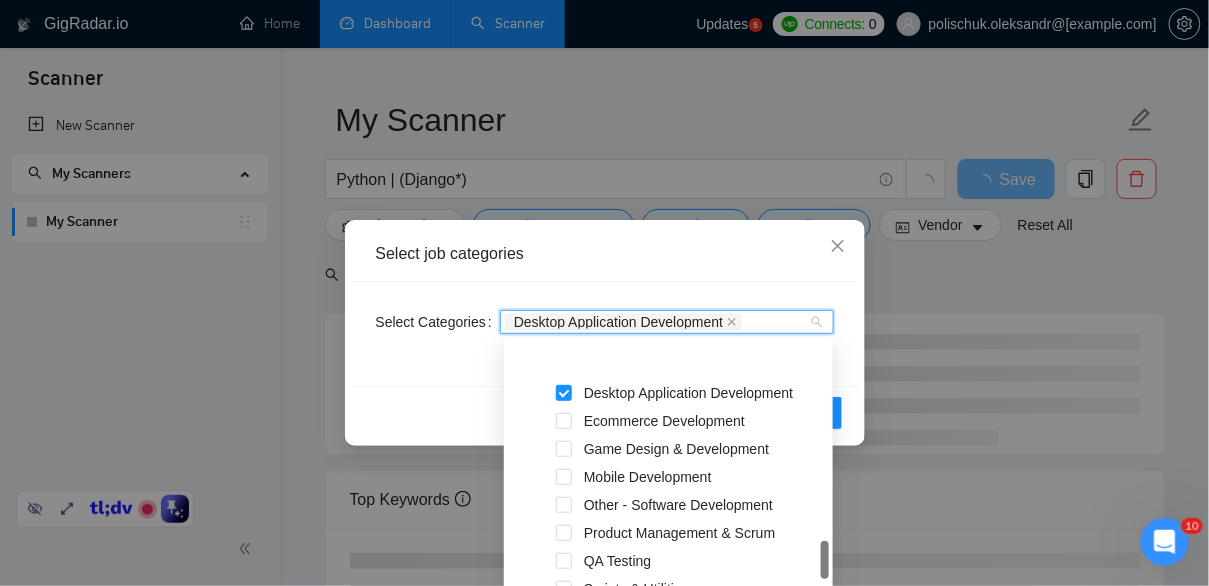scroll, scrollTop: 396, scrollLeft: 0, axis: vertical 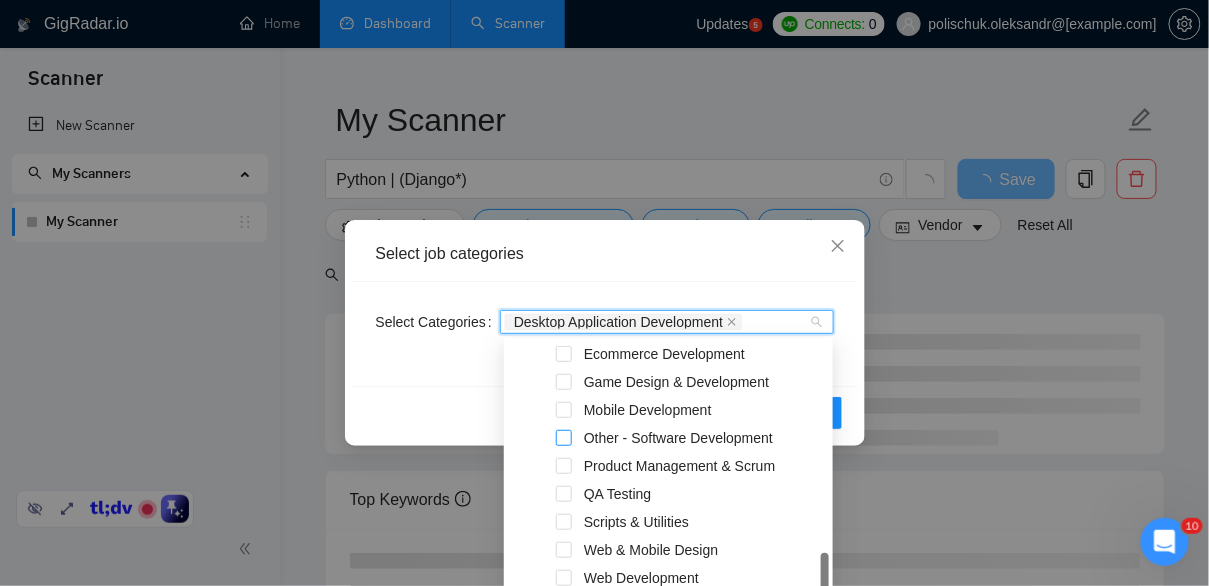 click at bounding box center (564, 438) 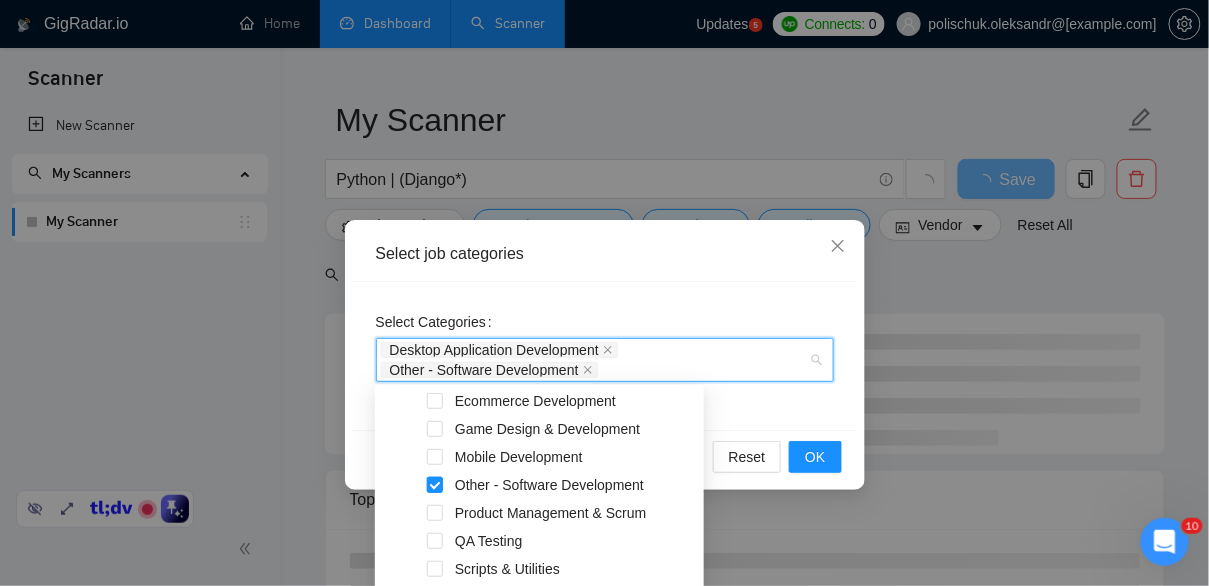 scroll, scrollTop: 416, scrollLeft: 0, axis: vertical 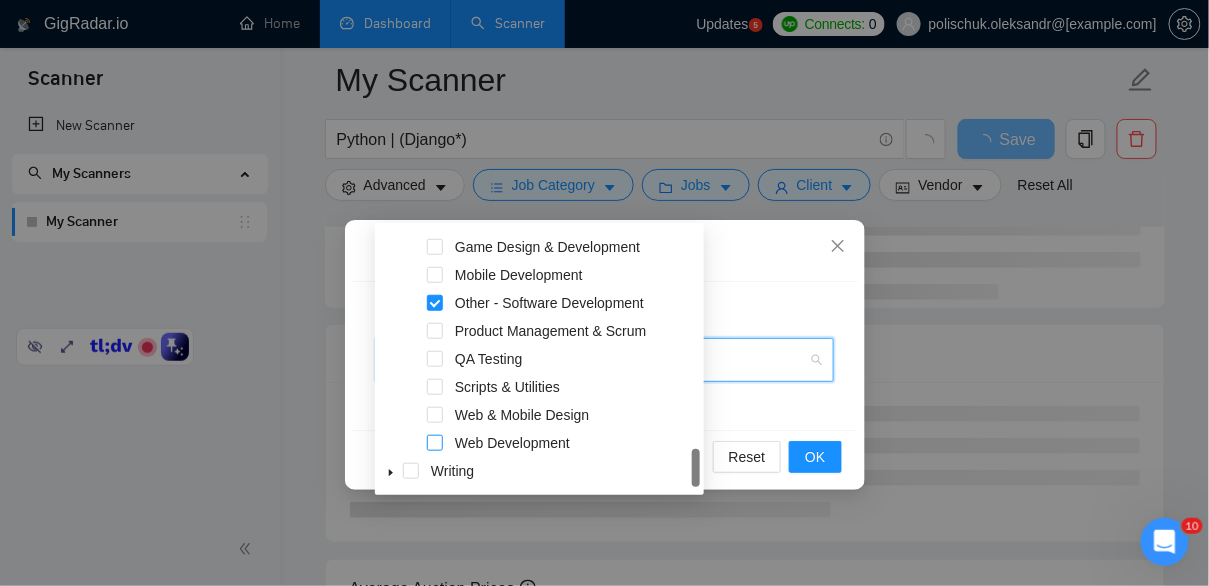 click at bounding box center [435, 443] 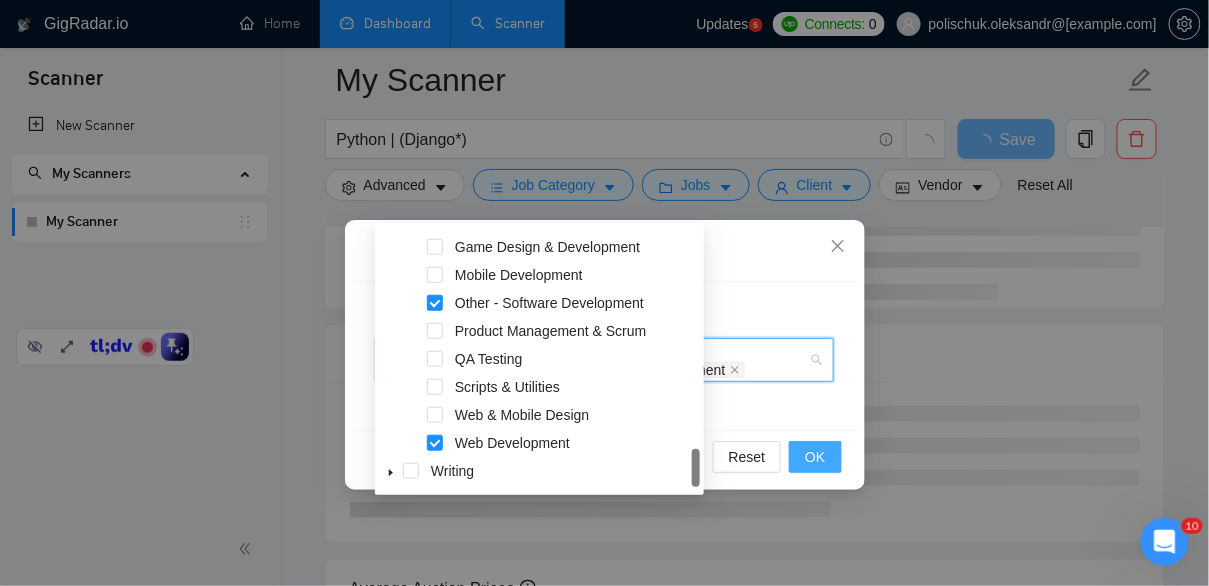 click on "OK" at bounding box center (815, 457) 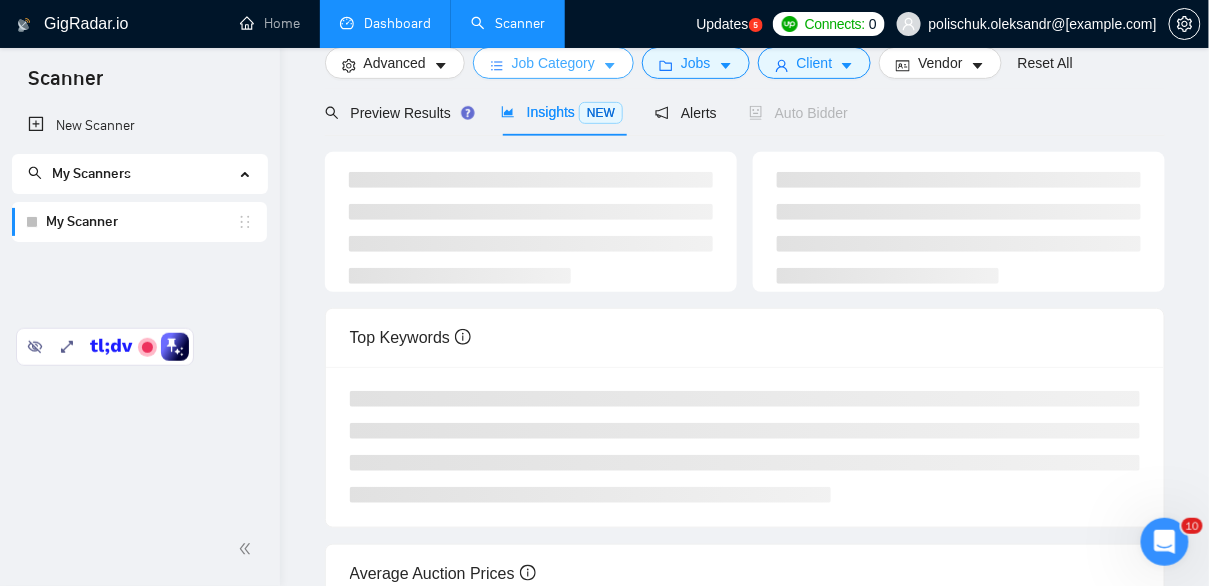 scroll, scrollTop: 0, scrollLeft: 0, axis: both 